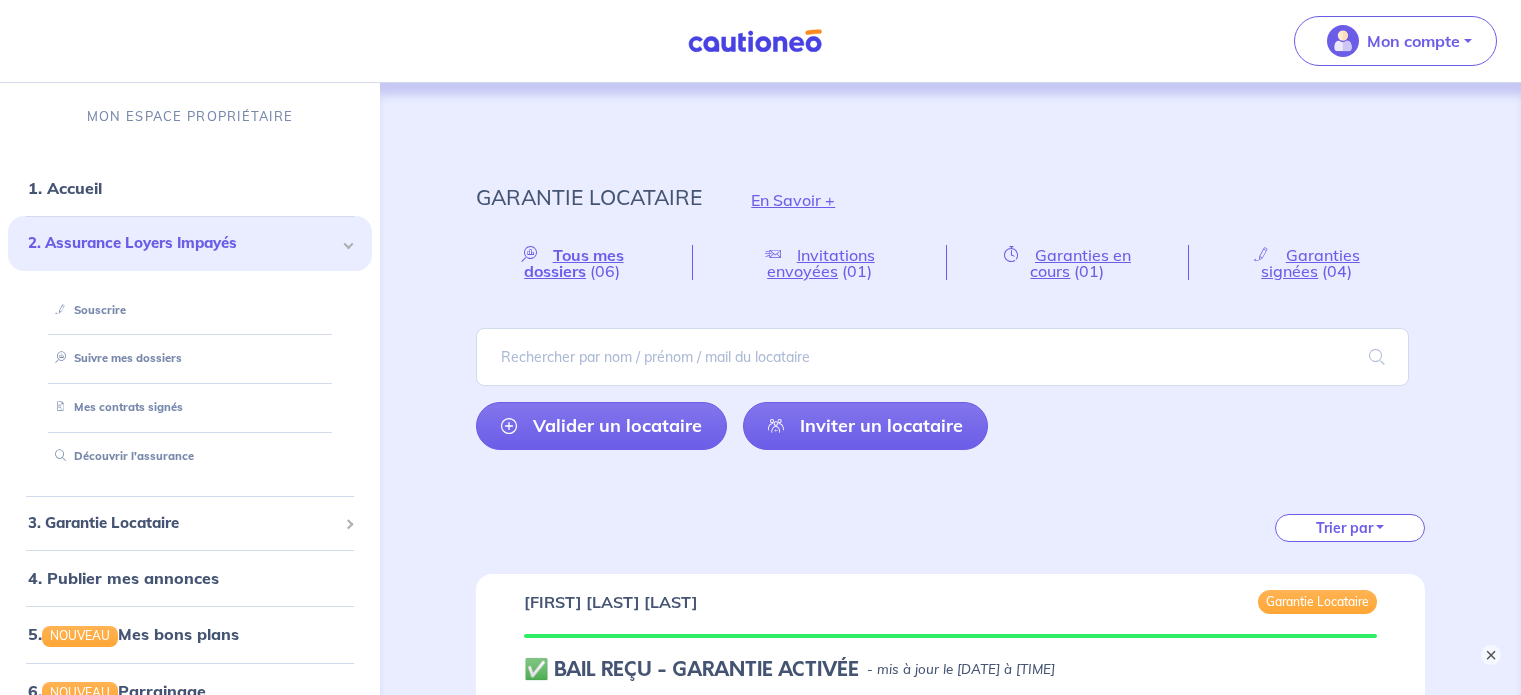 scroll, scrollTop: 2116, scrollLeft: 0, axis: vertical 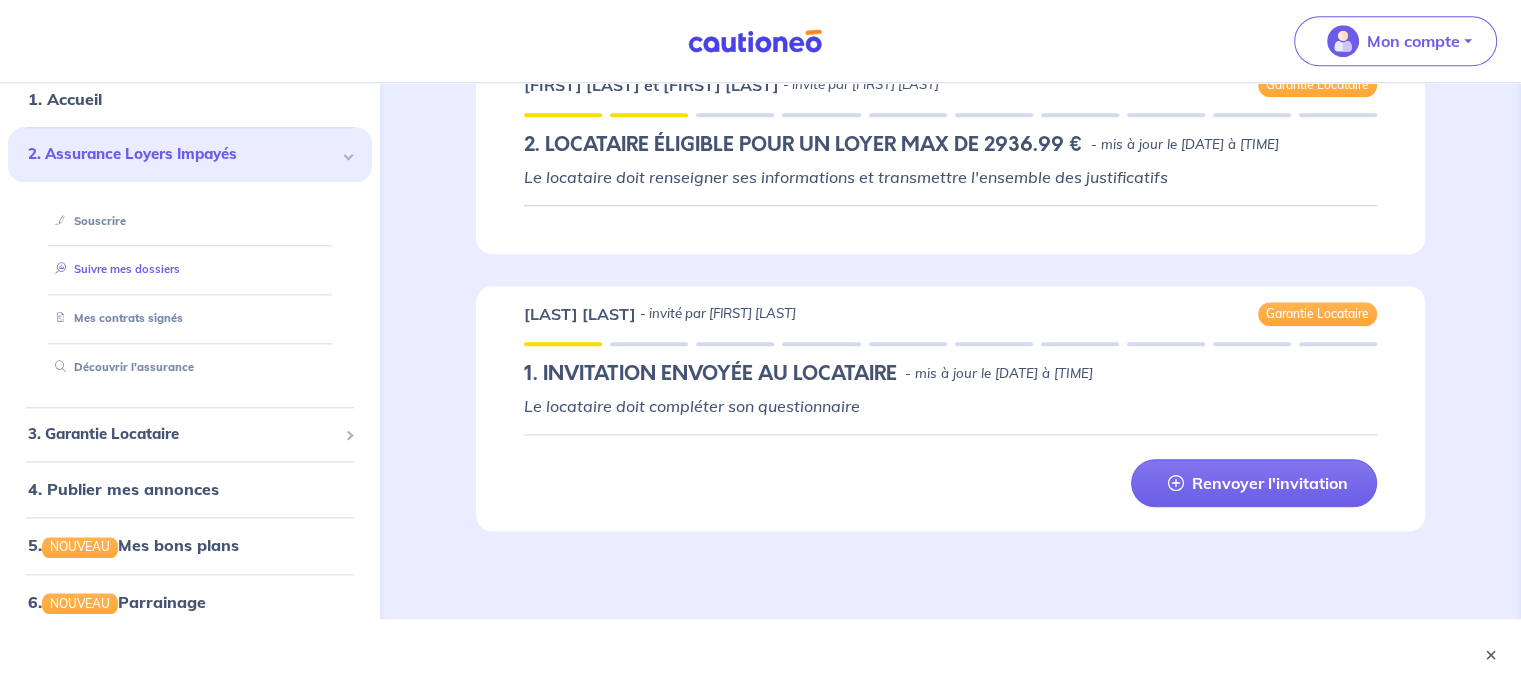 click on "Suivre mes dossiers" at bounding box center [113, 269] 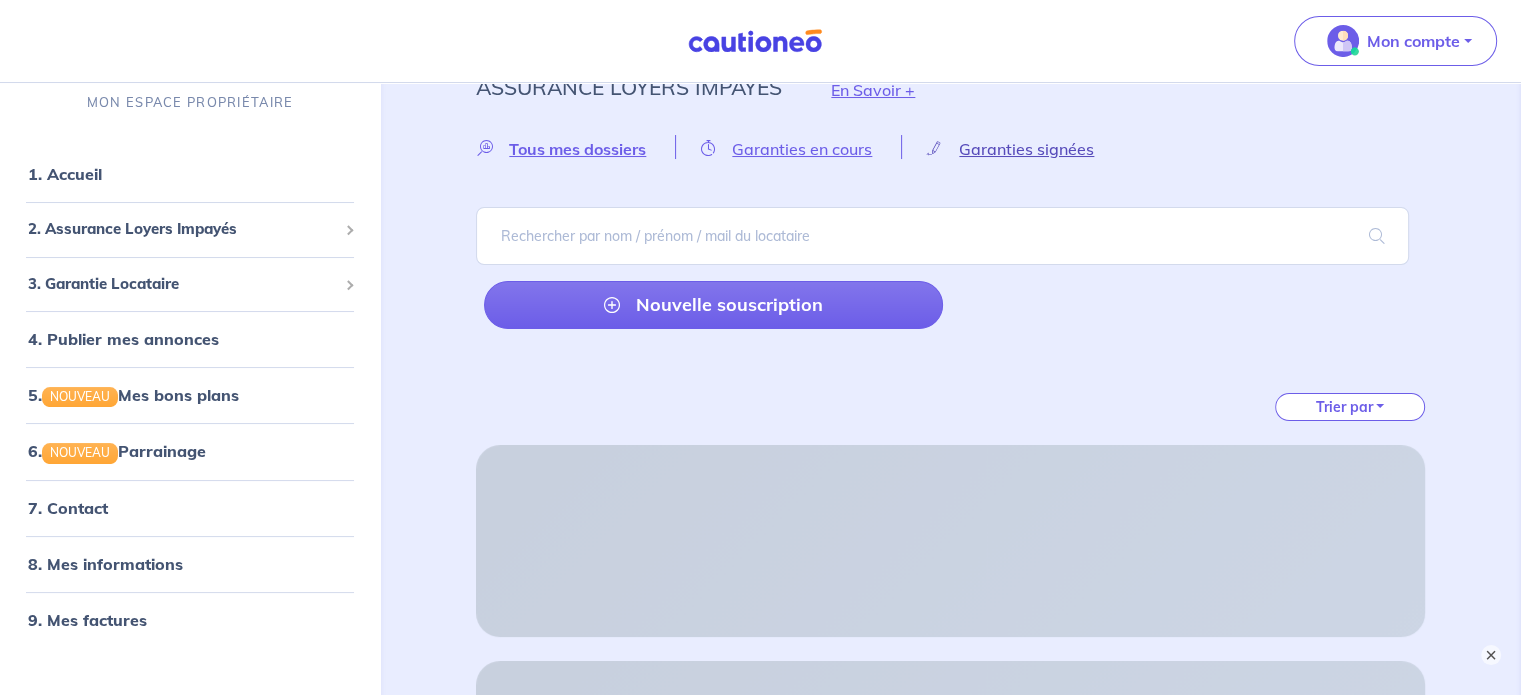 scroll, scrollTop: 0, scrollLeft: 0, axis: both 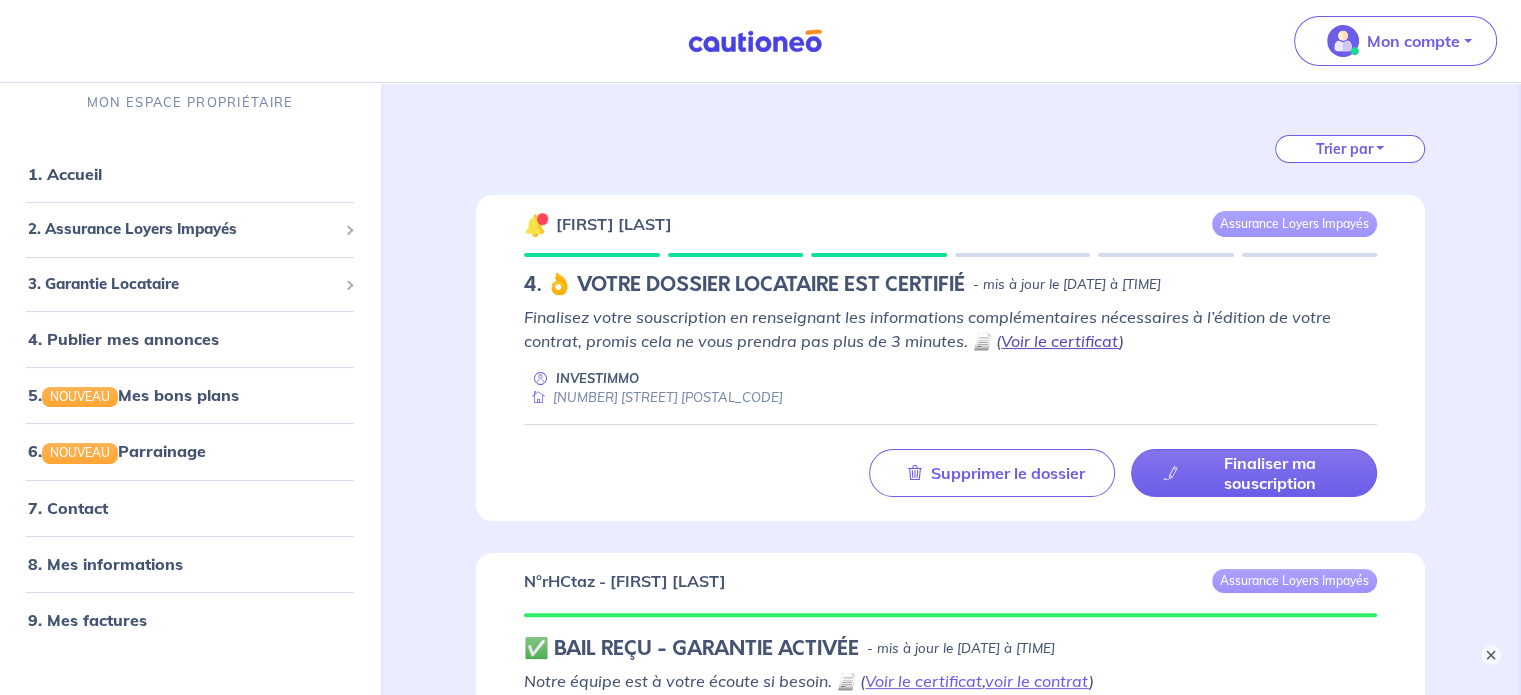 click on "Voir le certificat" at bounding box center (1060, 341) 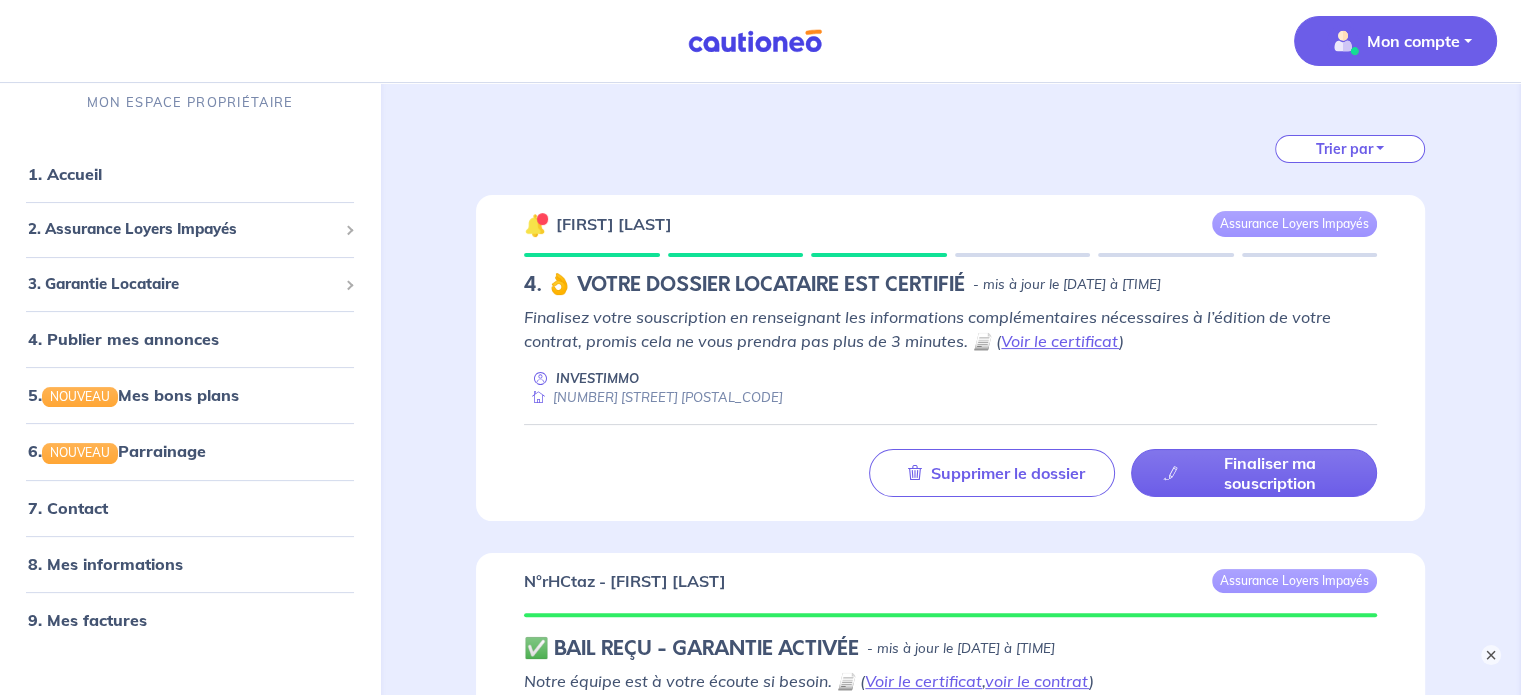 click on "Mon compte" at bounding box center (1413, 41) 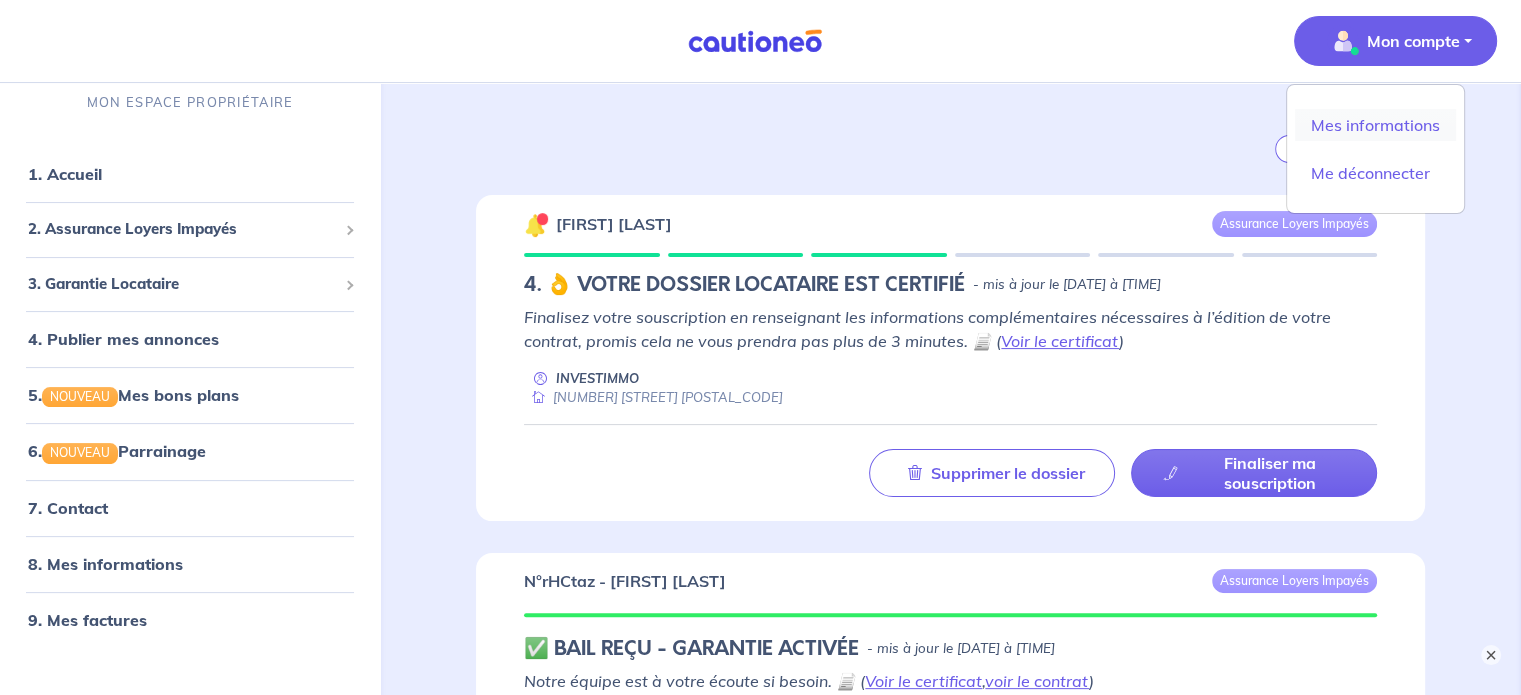 click on "Mes informations" at bounding box center (1375, 125) 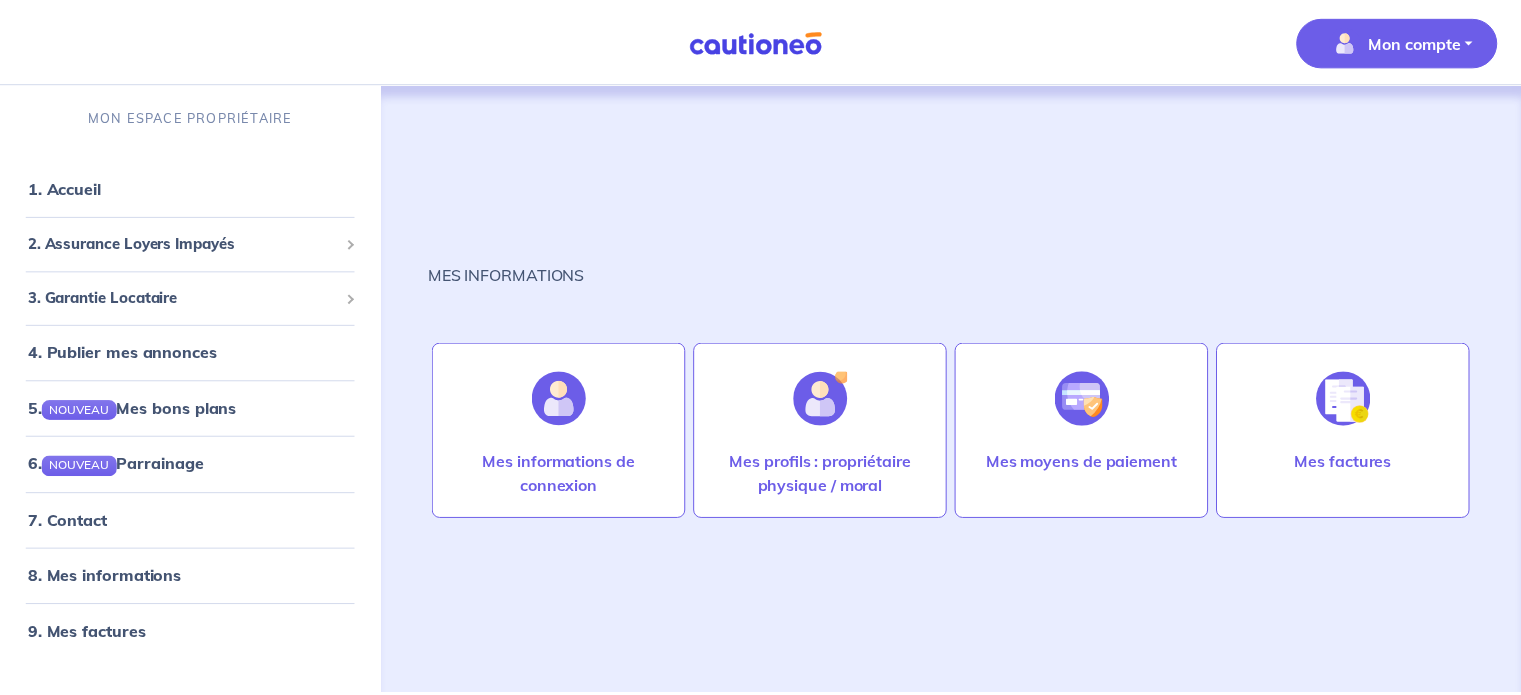 scroll, scrollTop: 0, scrollLeft: 0, axis: both 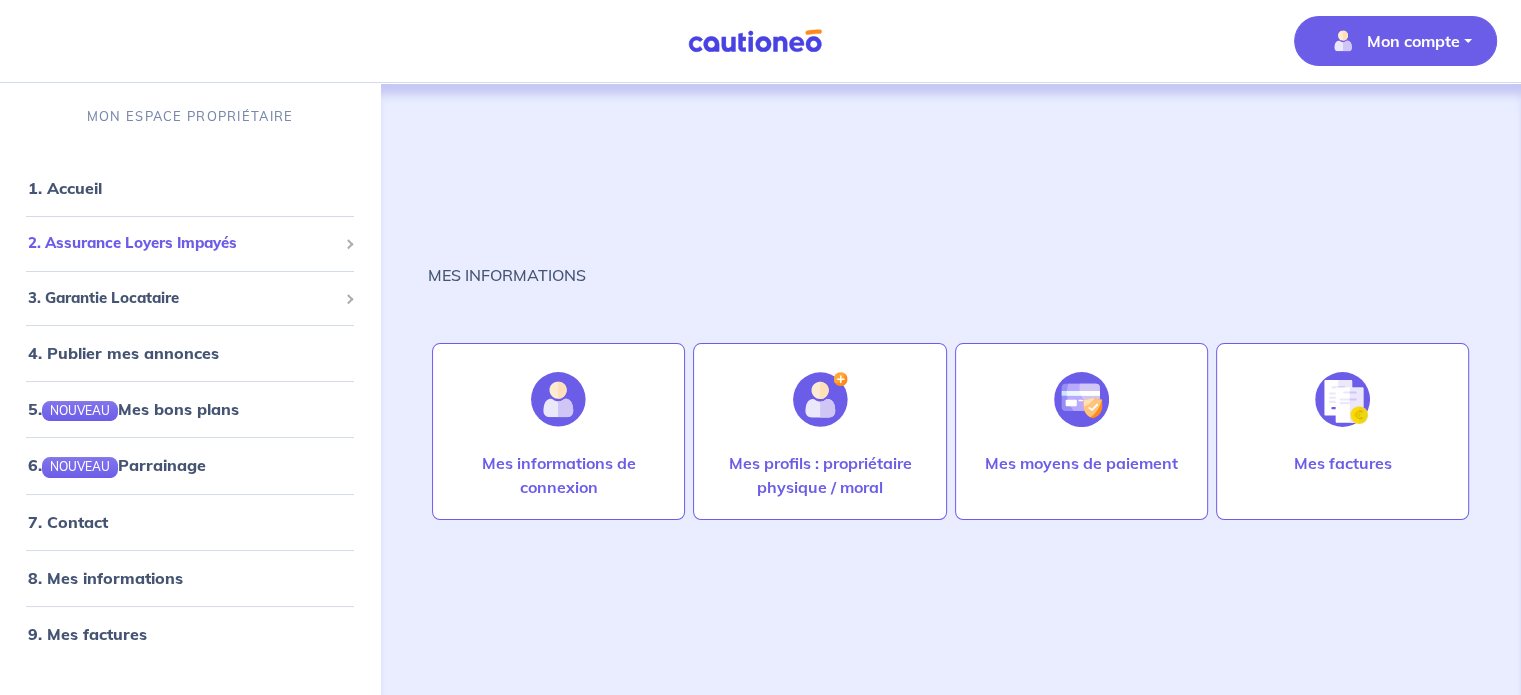 click on "2. Assurance Loyers Impayés" at bounding box center (182, 243) 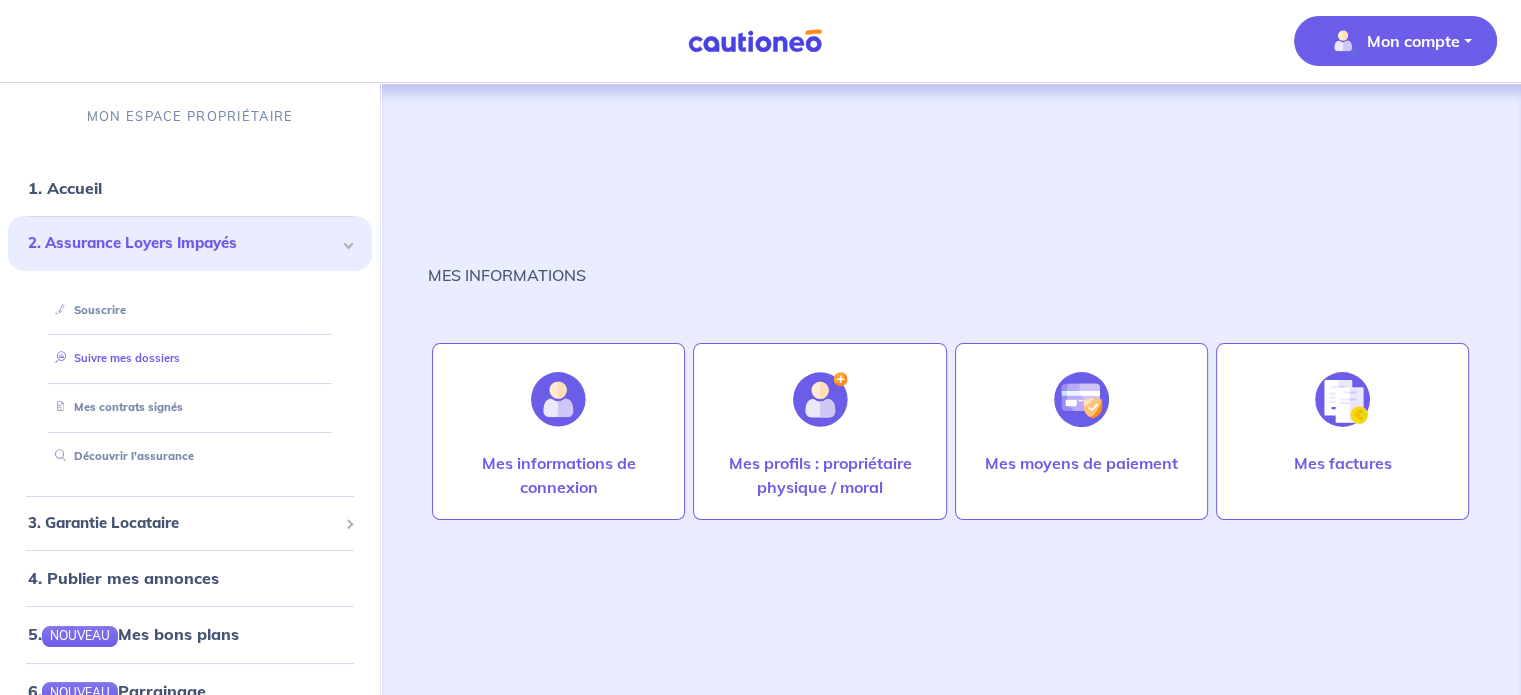click on "Suivre mes dossiers" at bounding box center [113, 358] 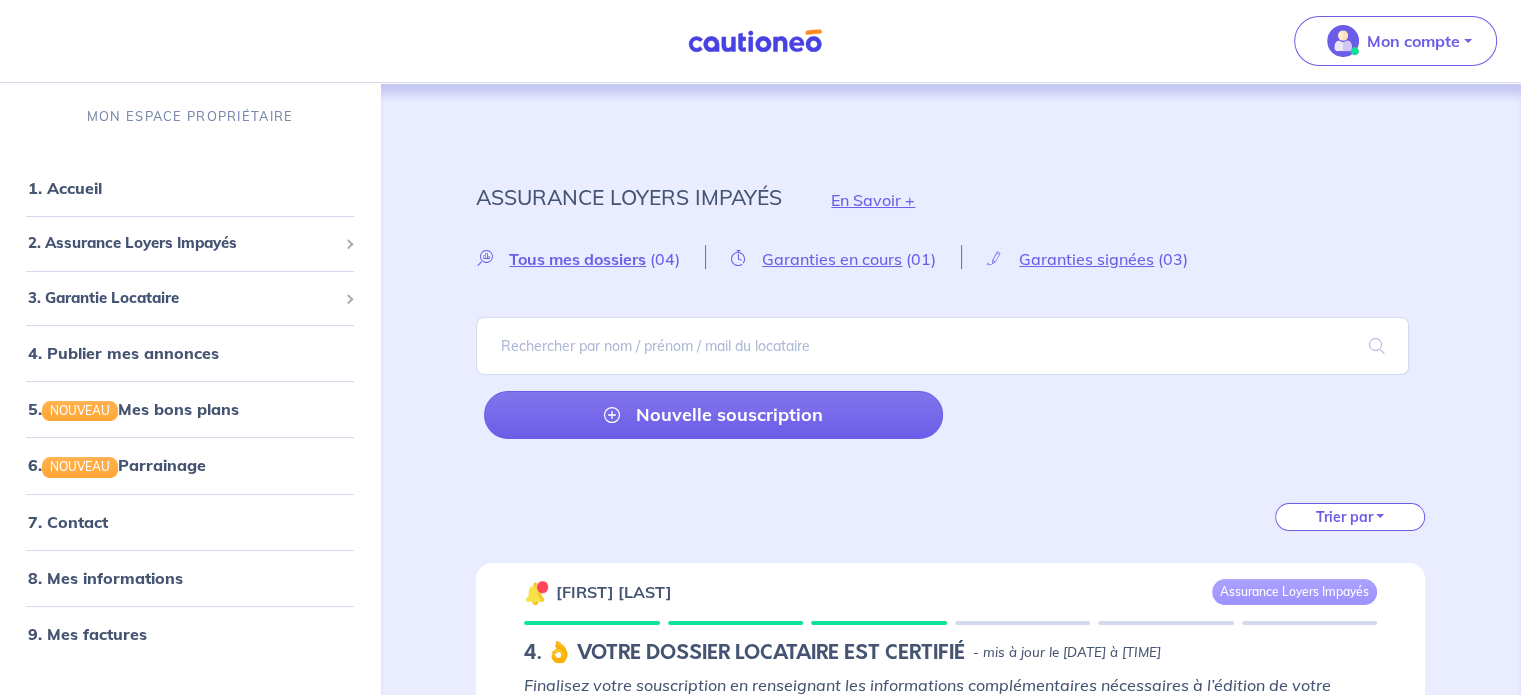 scroll, scrollTop: 608, scrollLeft: 0, axis: vertical 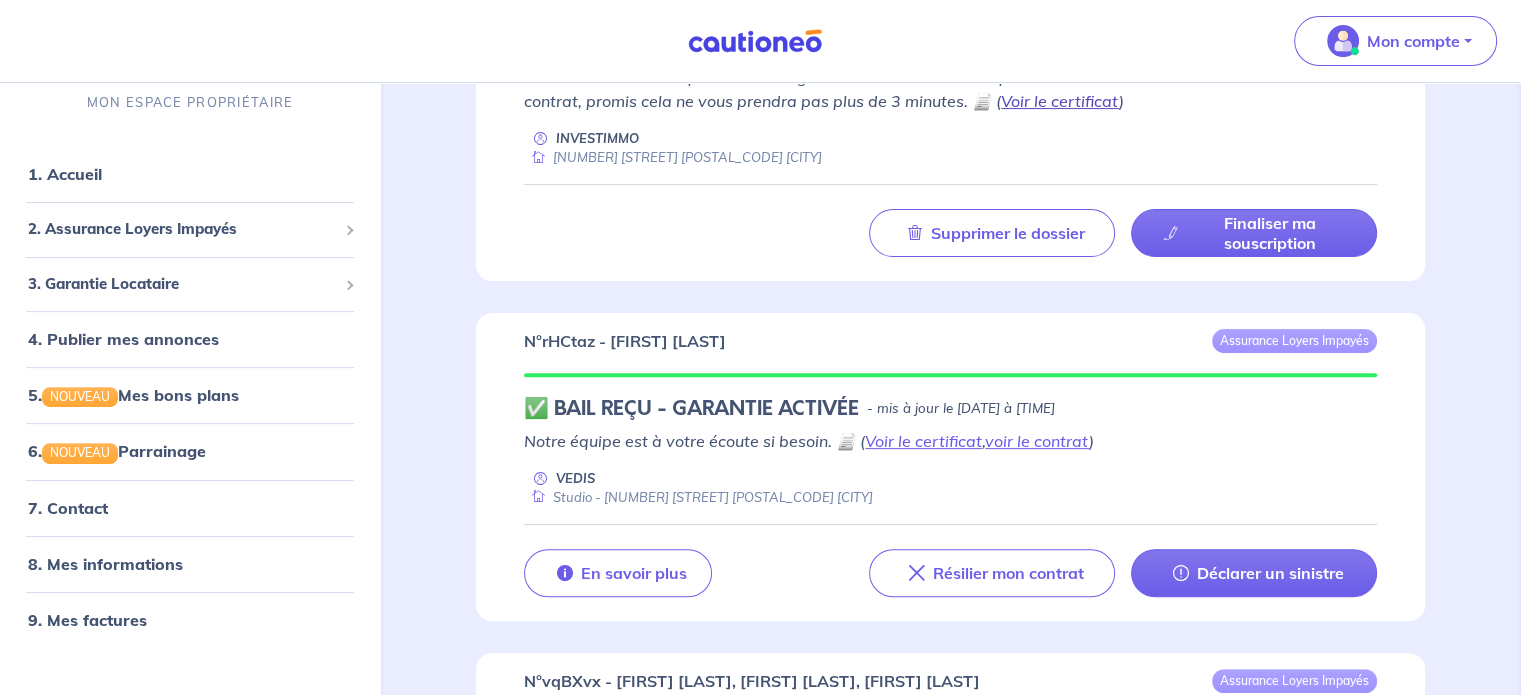 click on "Voir le certificat" at bounding box center [1060, 101] 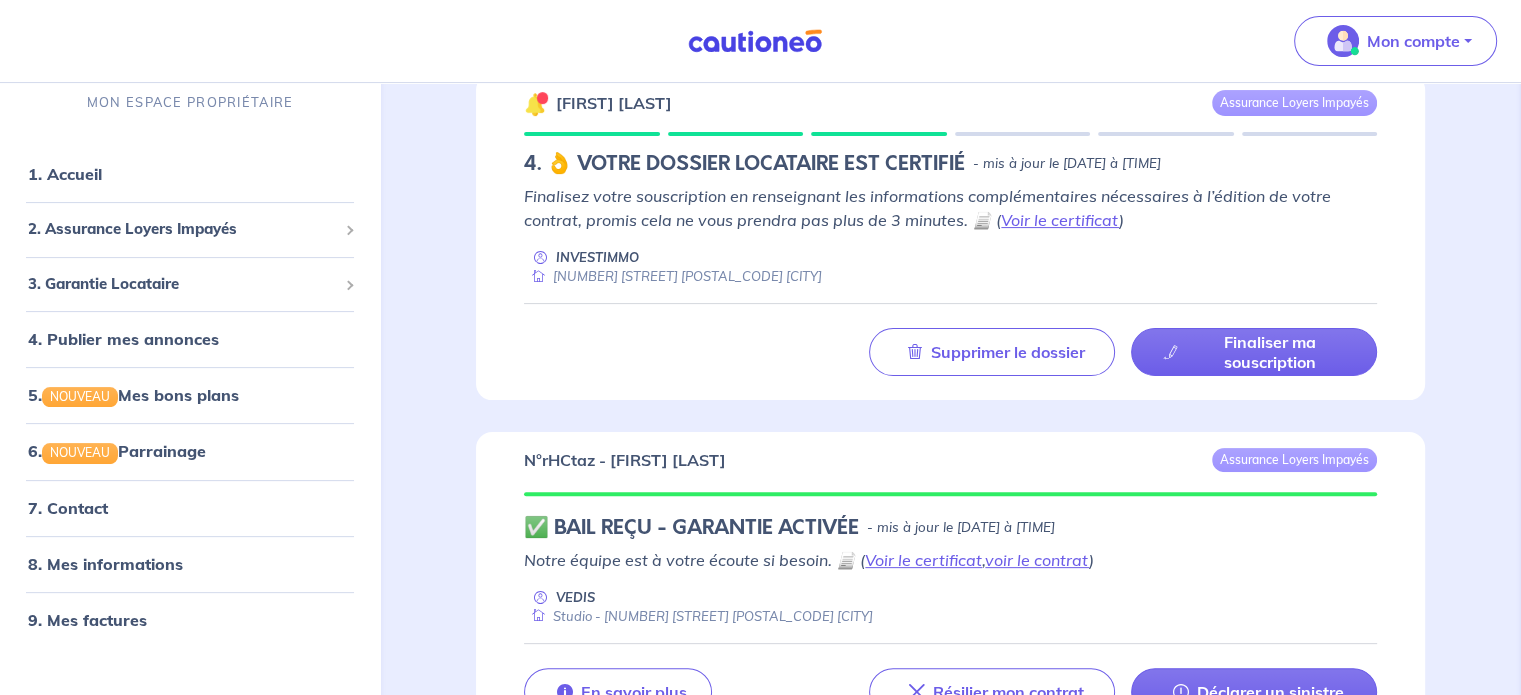 scroll, scrollTop: 482, scrollLeft: 0, axis: vertical 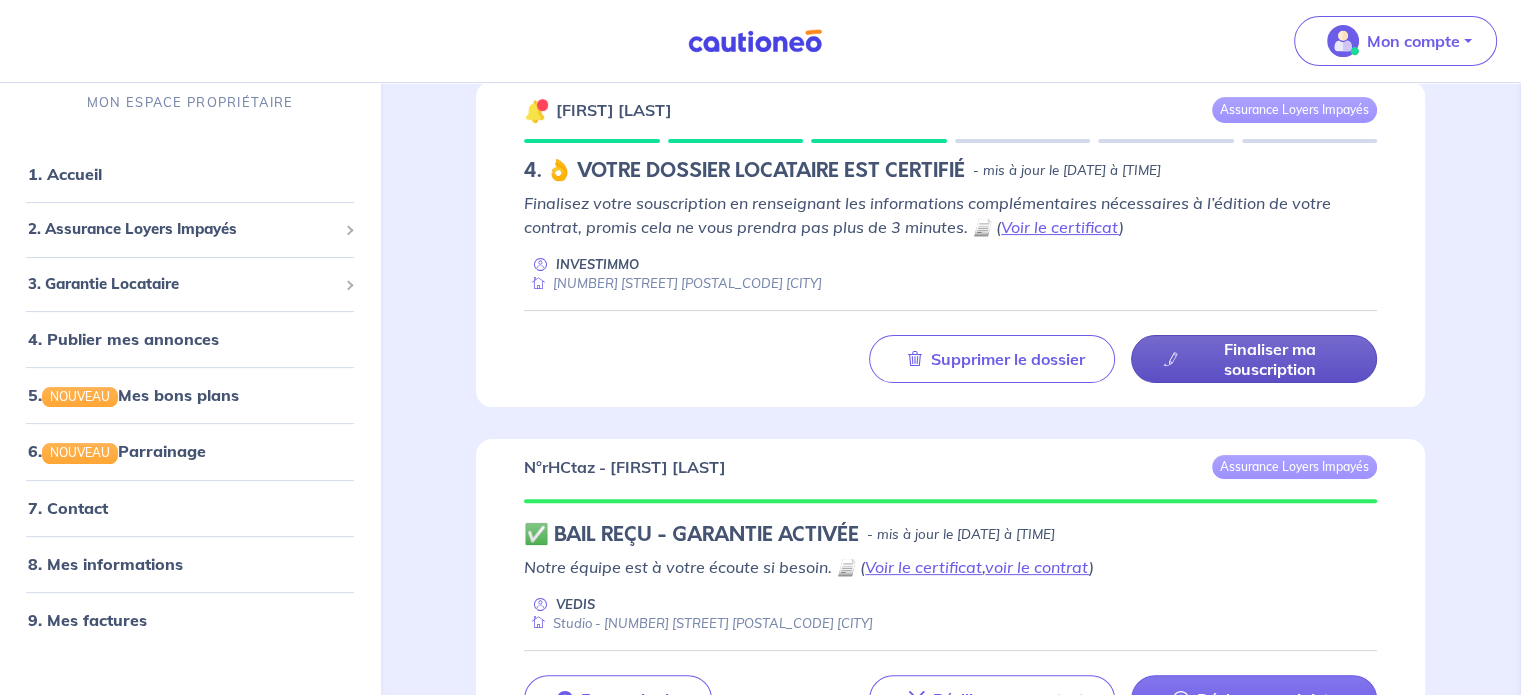 click on "Finaliser ma souscription" at bounding box center (1270, 359) 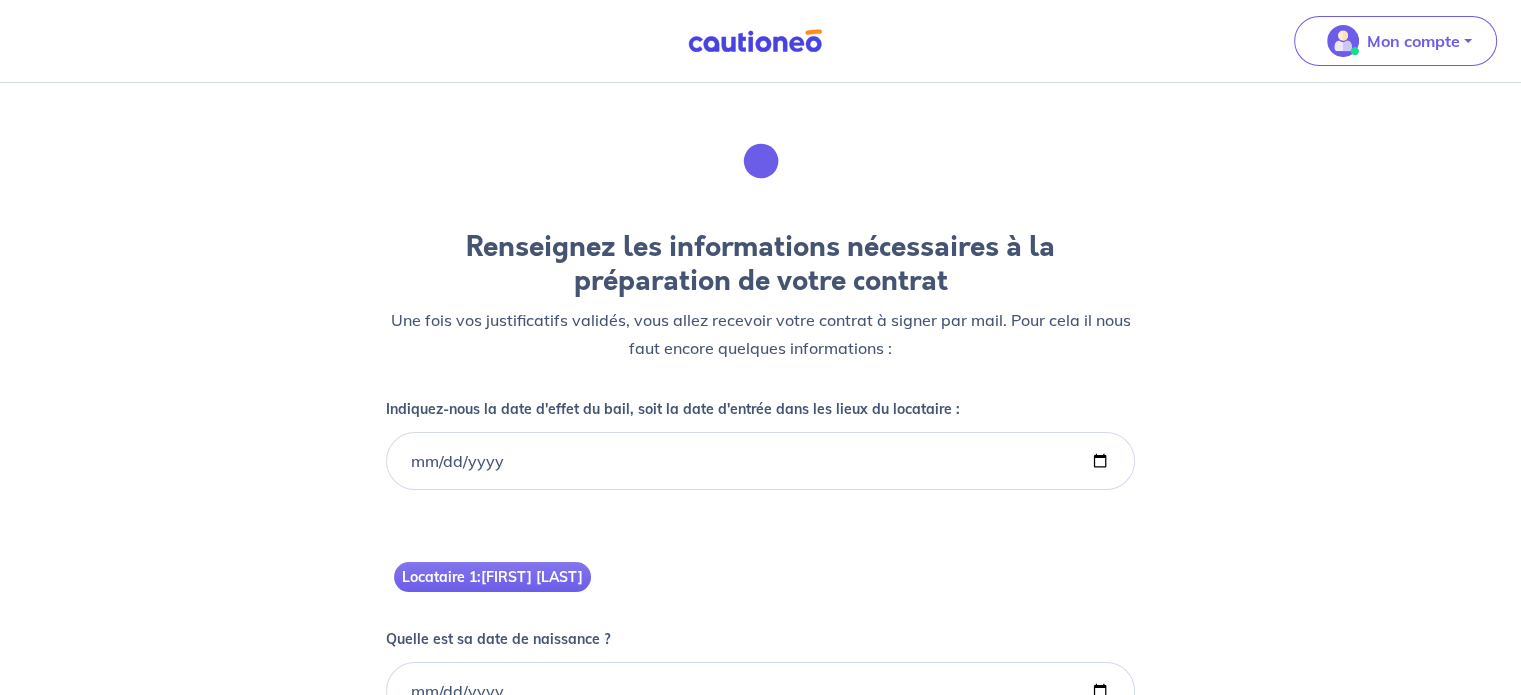 scroll, scrollTop: 0, scrollLeft: 0, axis: both 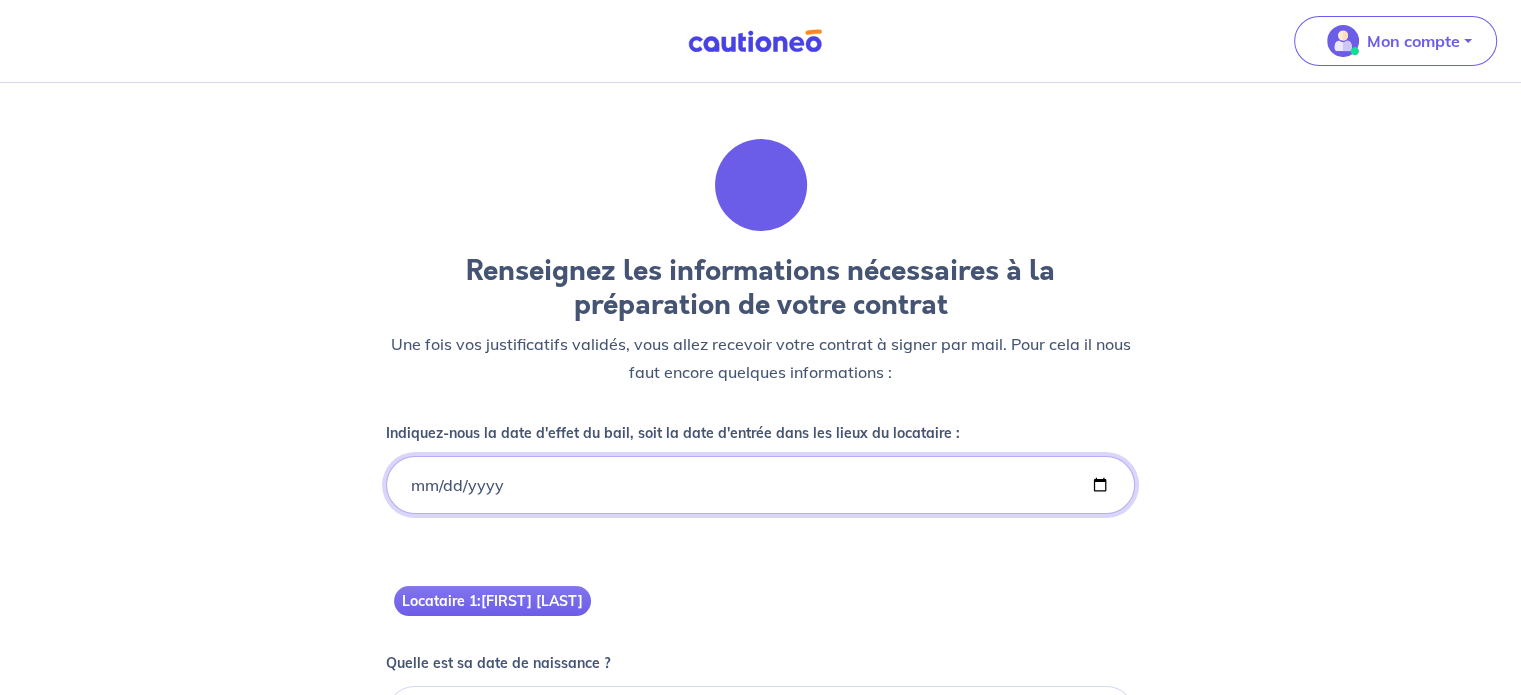 click on "Indiquez-nous la date d'effet du bail, soit la date d'entrée dans les lieux du locataire :" at bounding box center [760, 485] 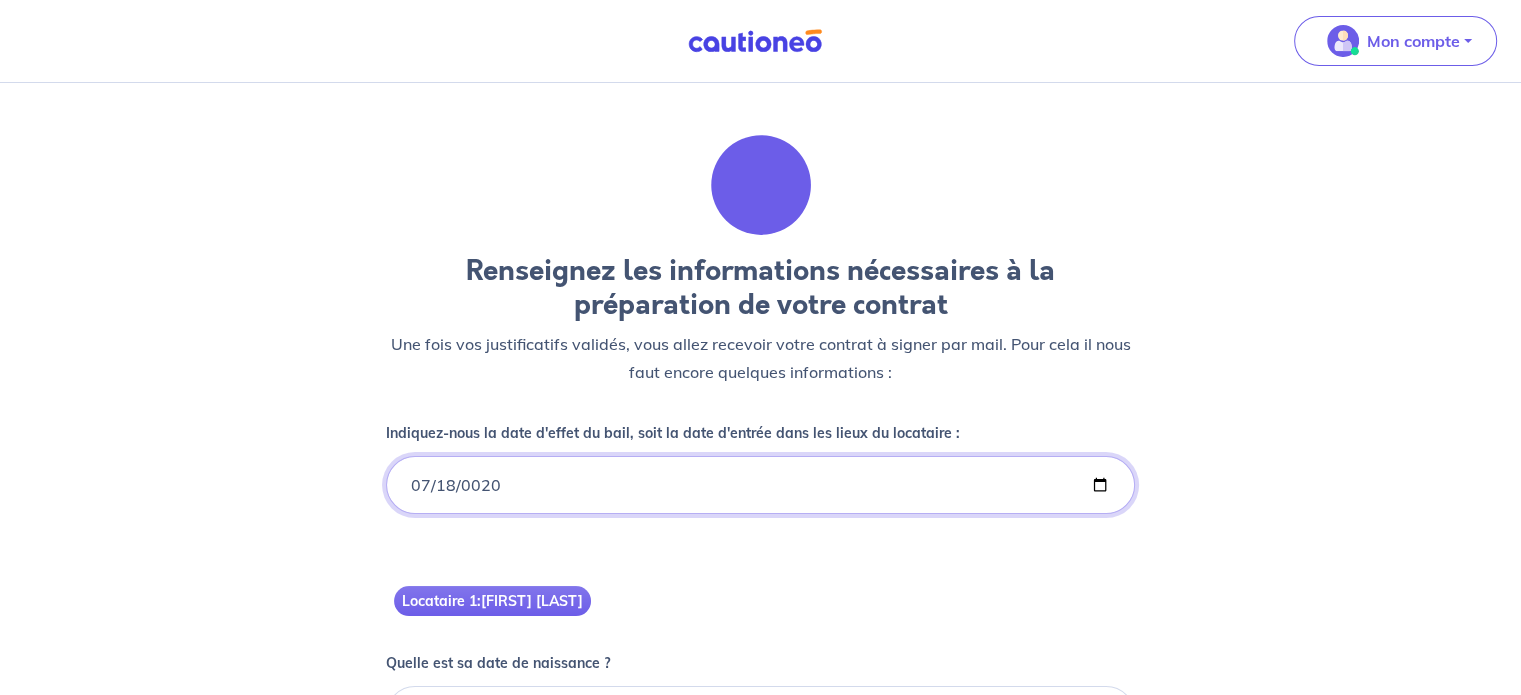 type on "[DATE]" 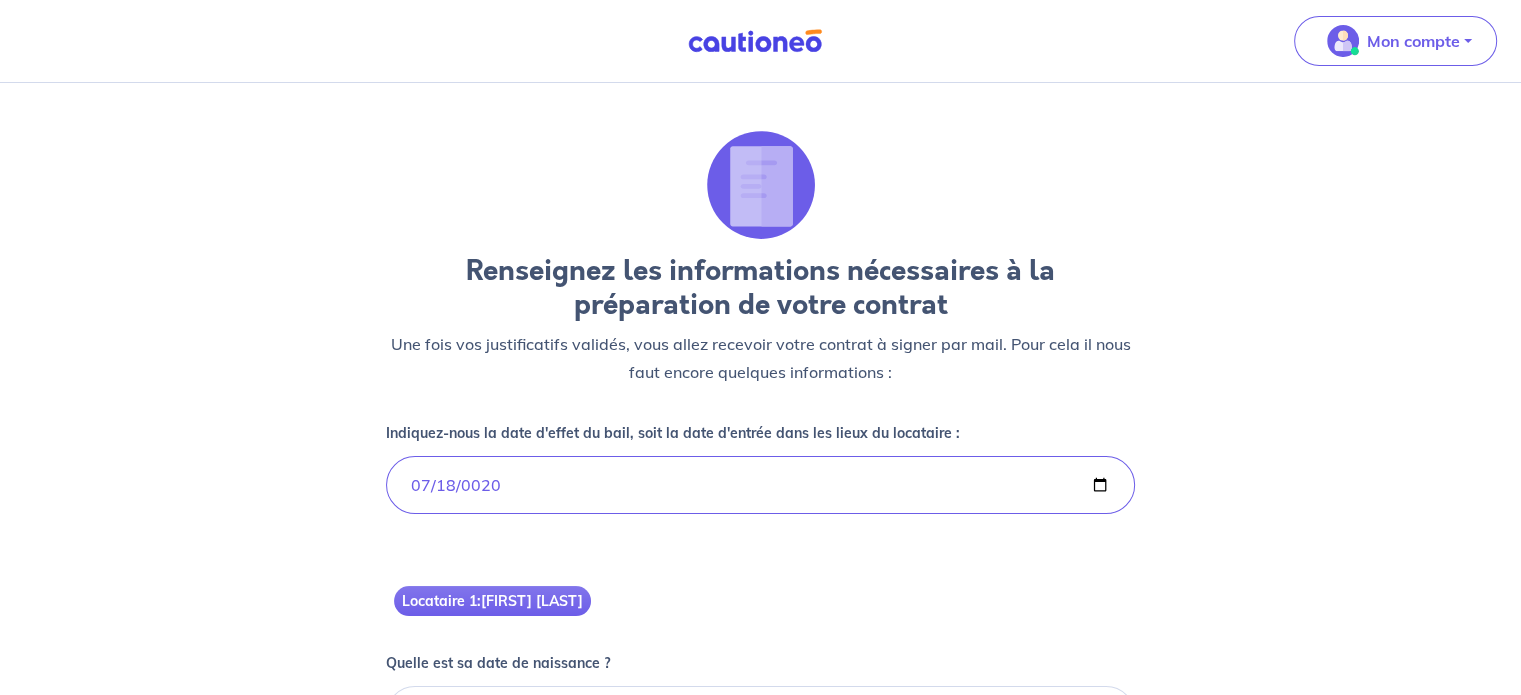 click on "Renseignez les informations nécessaires à la préparation de votre contrat Une fois vos justificatifs validés, vous allez recevoir votre contrat à signer par mail. Pour cela il nous faut encore quelques informations : Indiquez-nous la date d'effet du bail, soit la date d'entrée dans les lieux du locataire : [DATE] Locataire 1  :  [FIRST] [LAST] Quelle est sa date de naissance ? Quel est son lieu de naissance ? Je valide" at bounding box center [760, 533] 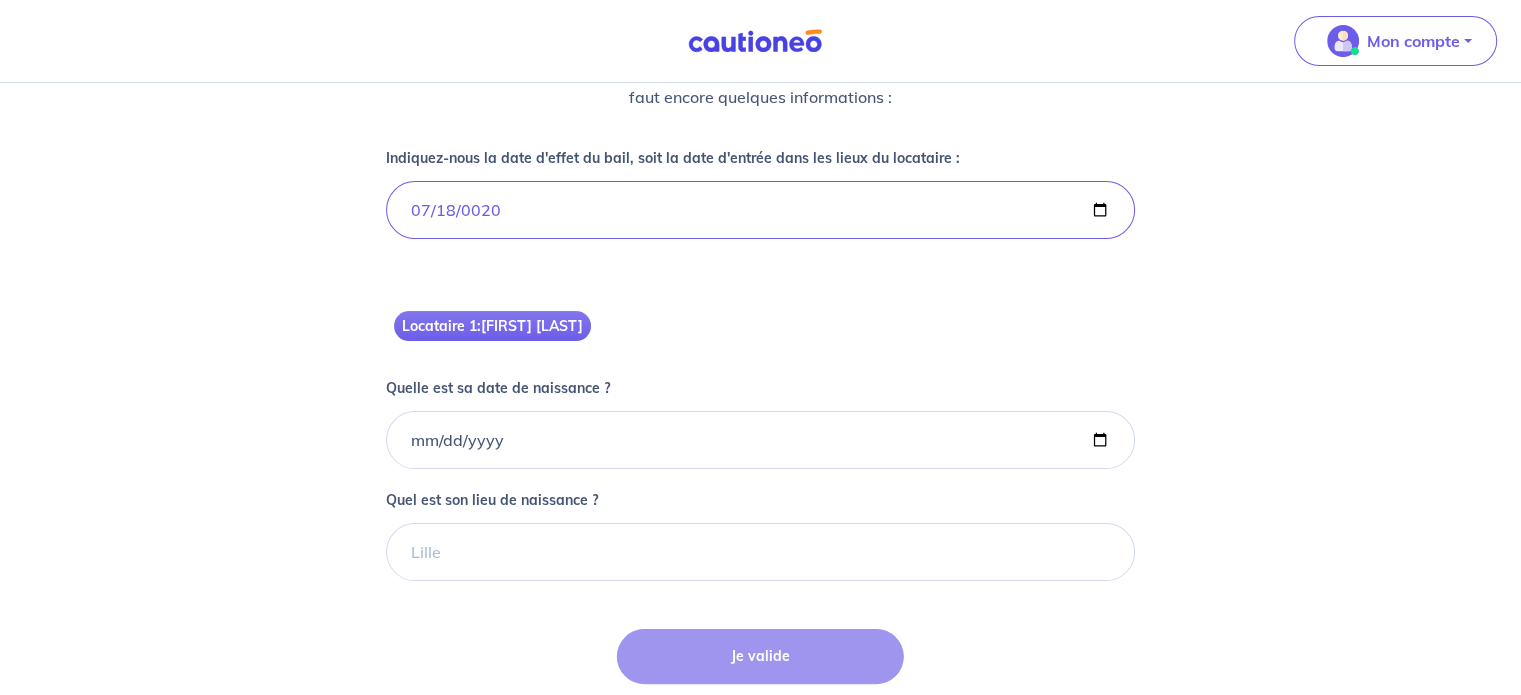 scroll, scrollTop: 287, scrollLeft: 0, axis: vertical 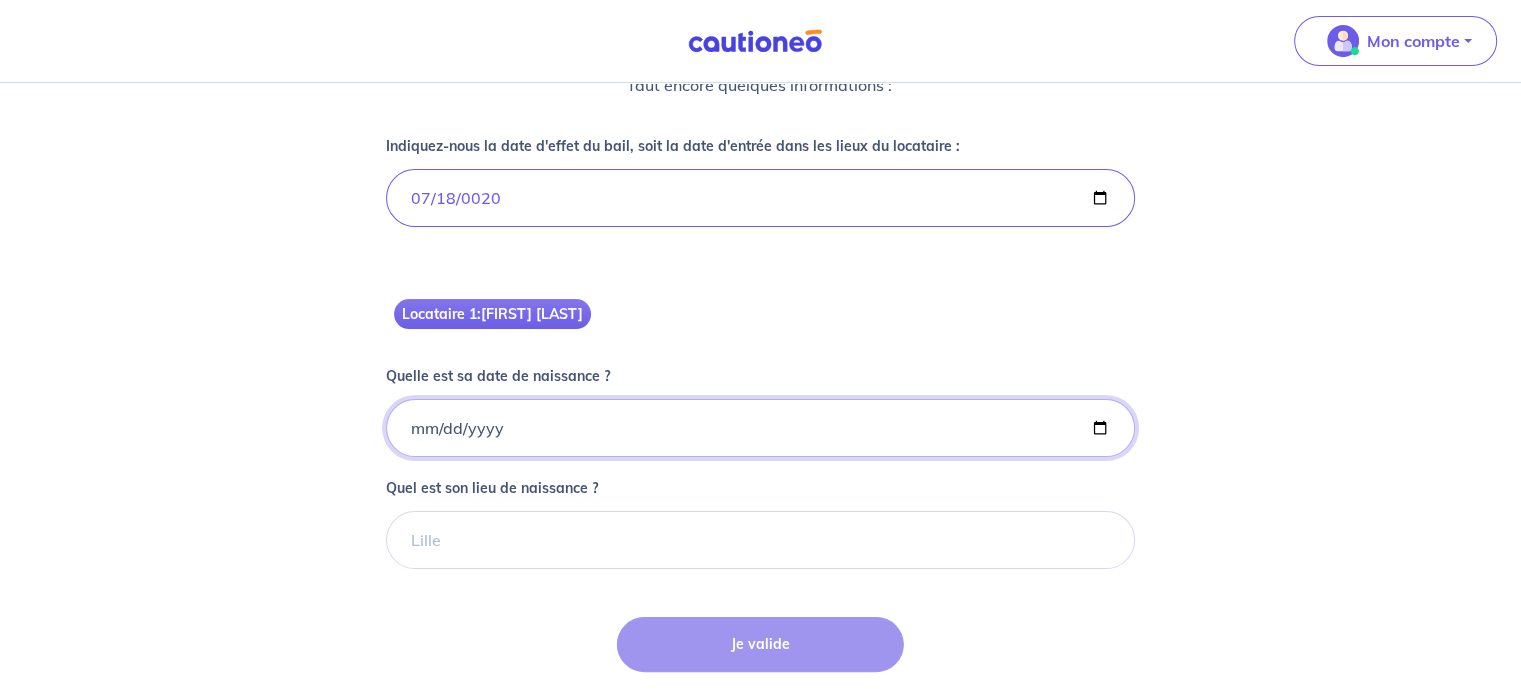 click on "Quelle est sa date de naissance ?" at bounding box center [760, 428] 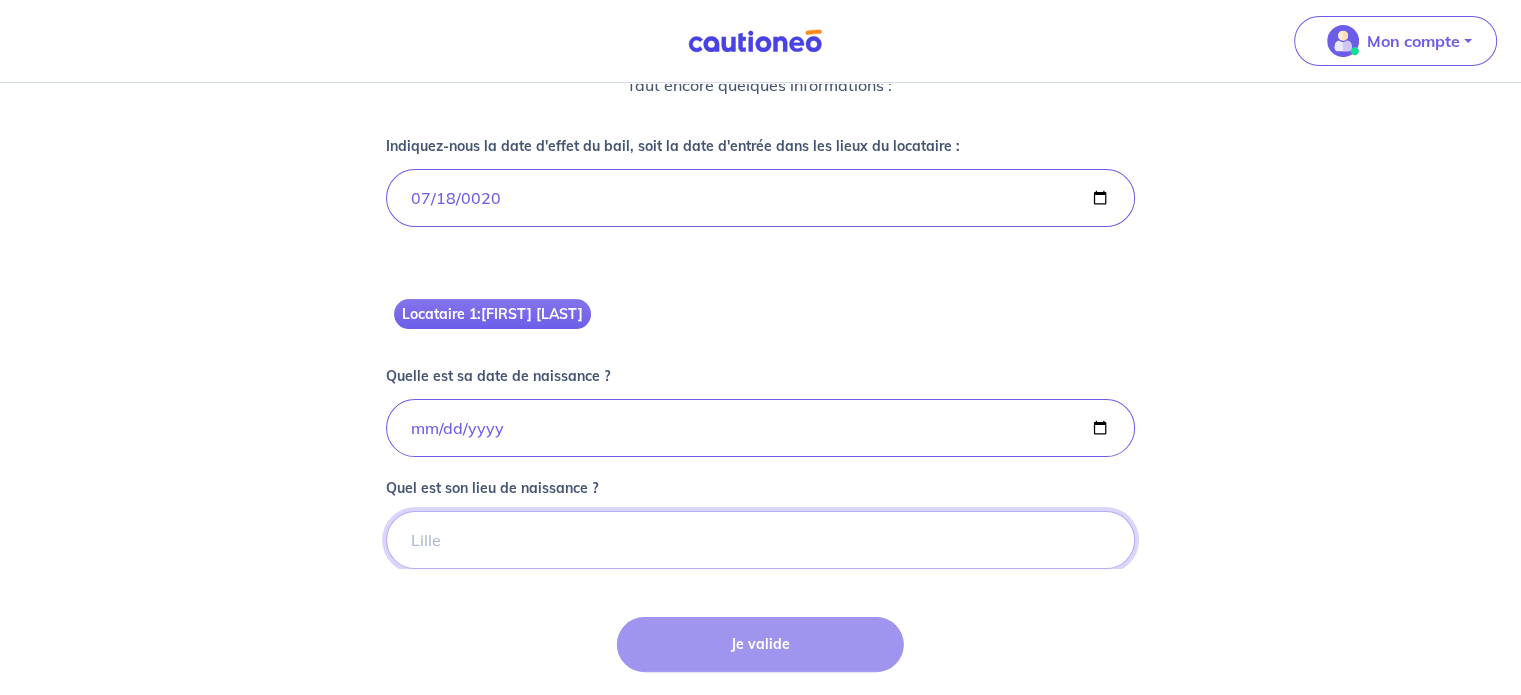 click on "Quel est son lieu de naissance ?" at bounding box center [760, 540] 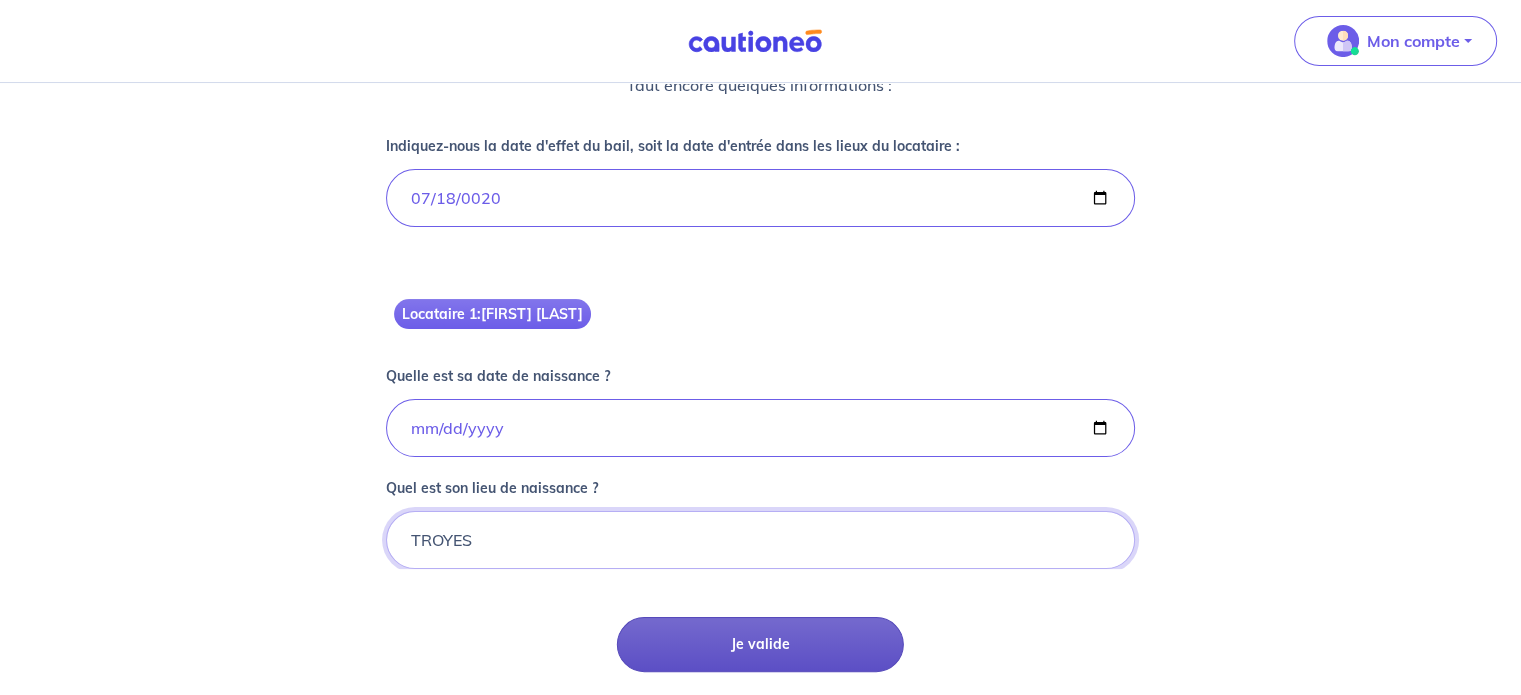 type on "TROYES" 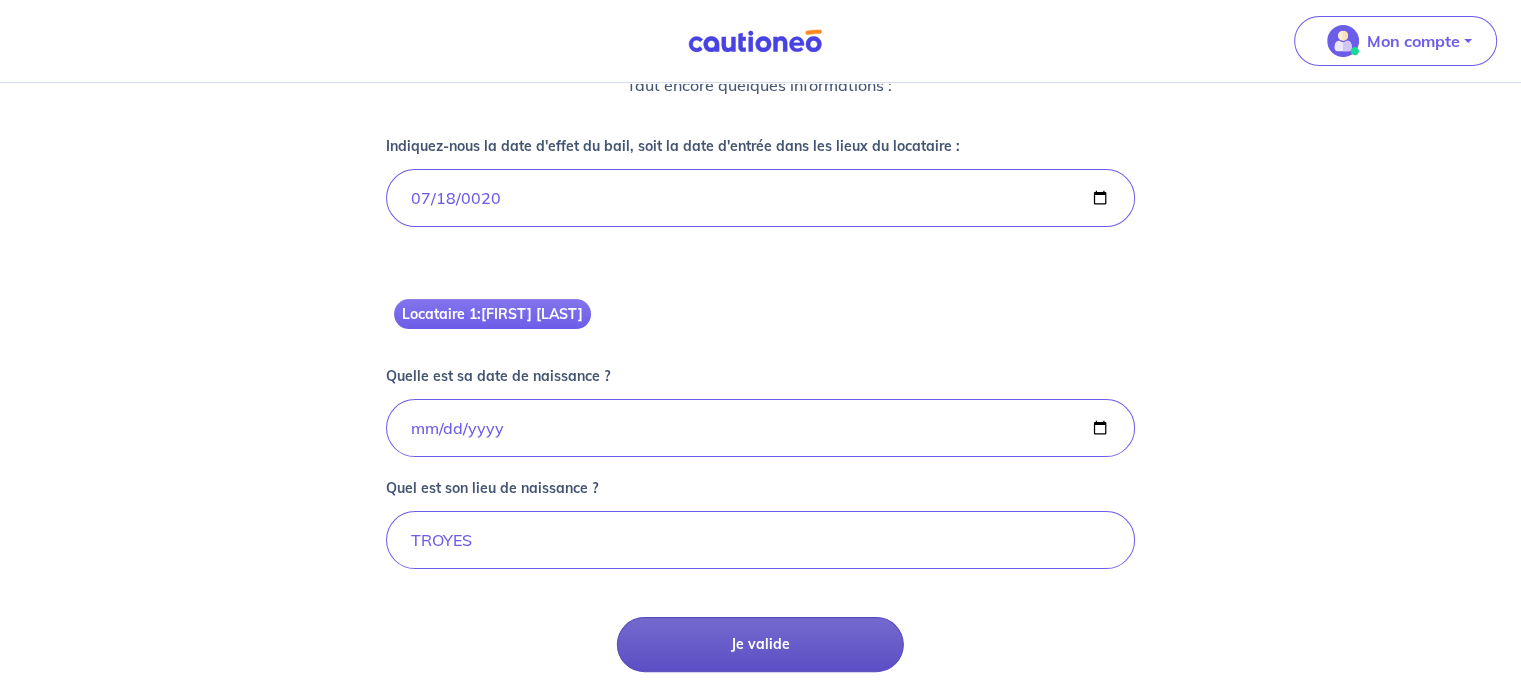 click on "Je valide" at bounding box center [760, 644] 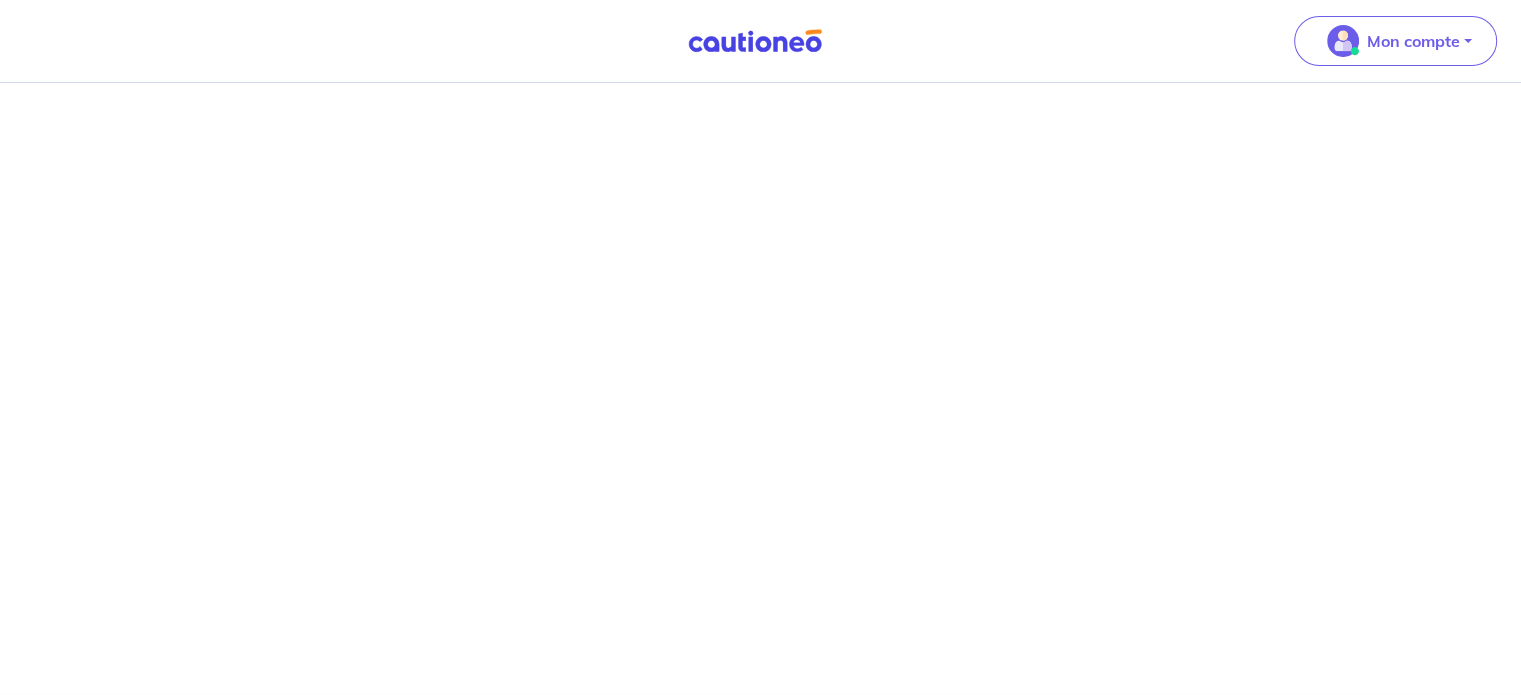 scroll, scrollTop: 0, scrollLeft: 0, axis: both 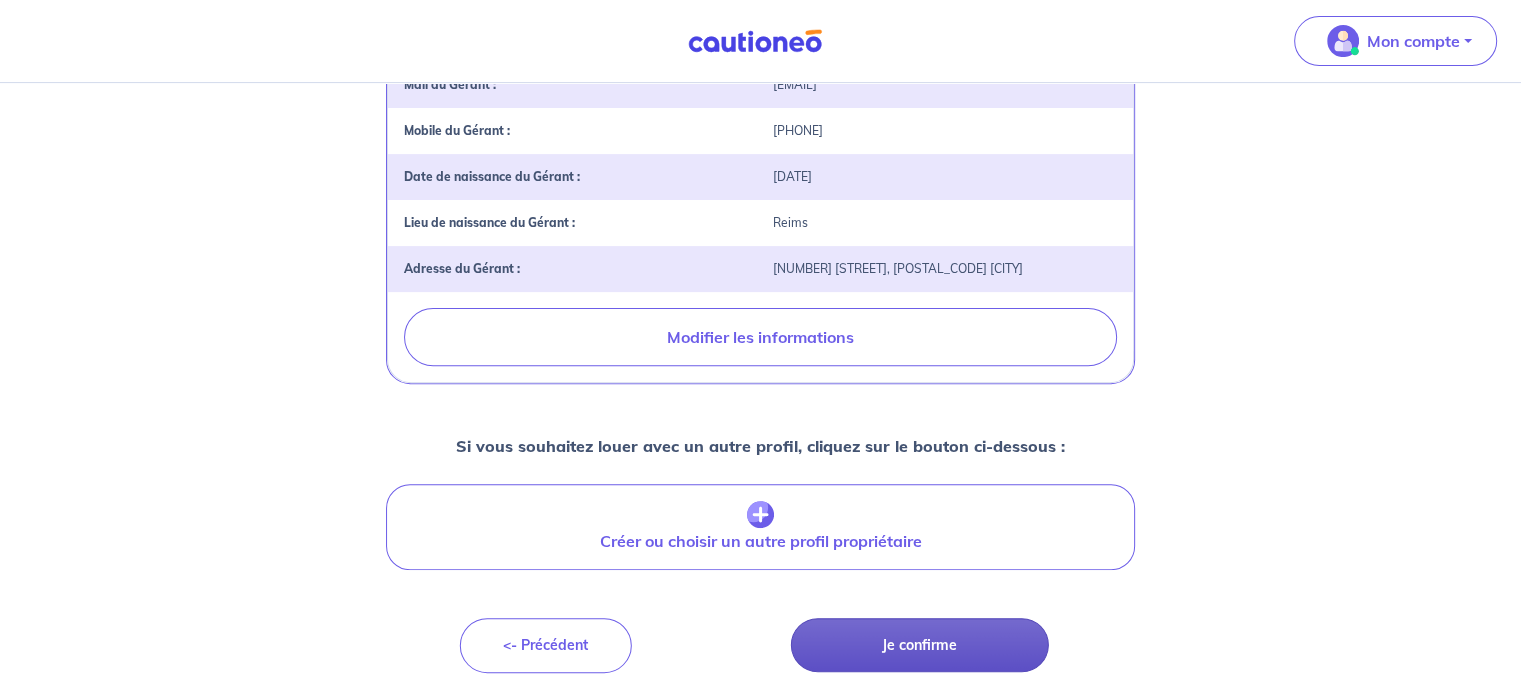 click on "Je confirme" at bounding box center [920, 645] 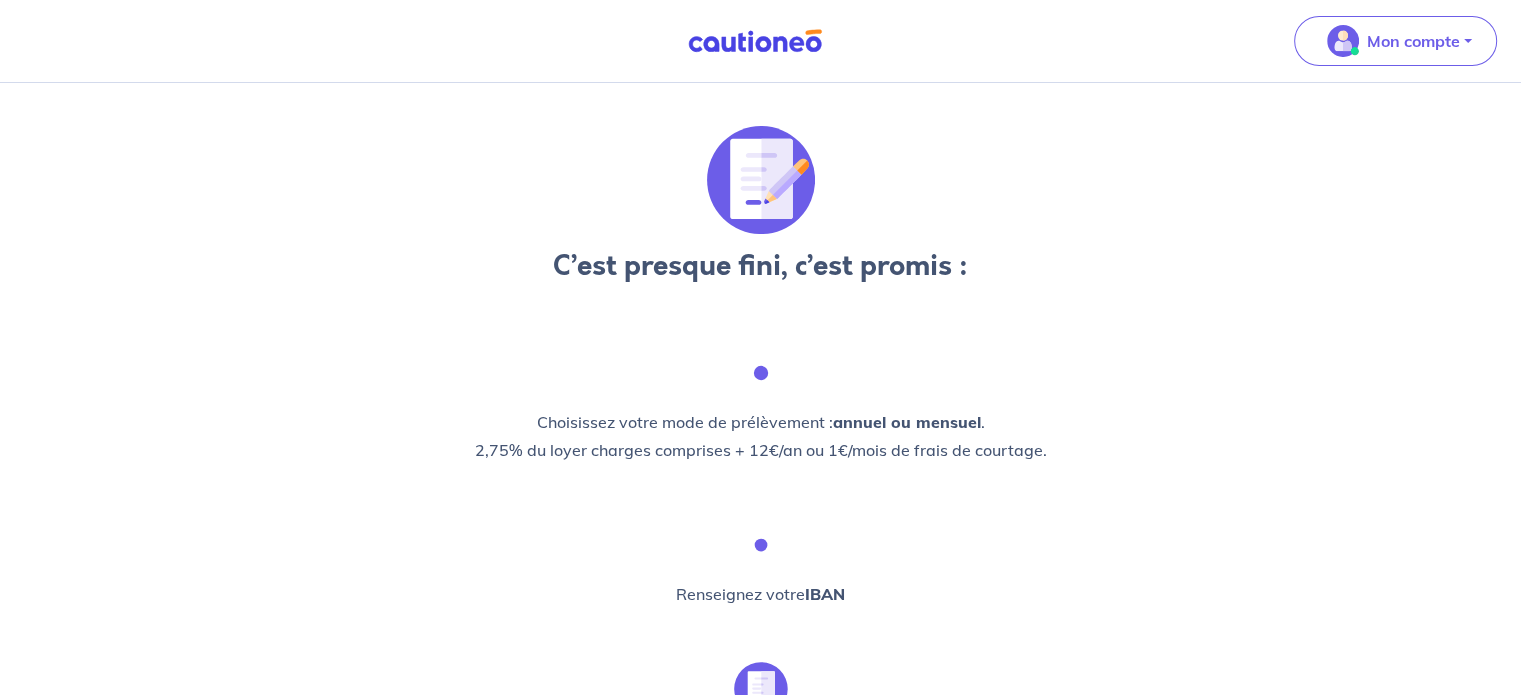 scroll, scrollTop: 0, scrollLeft: 0, axis: both 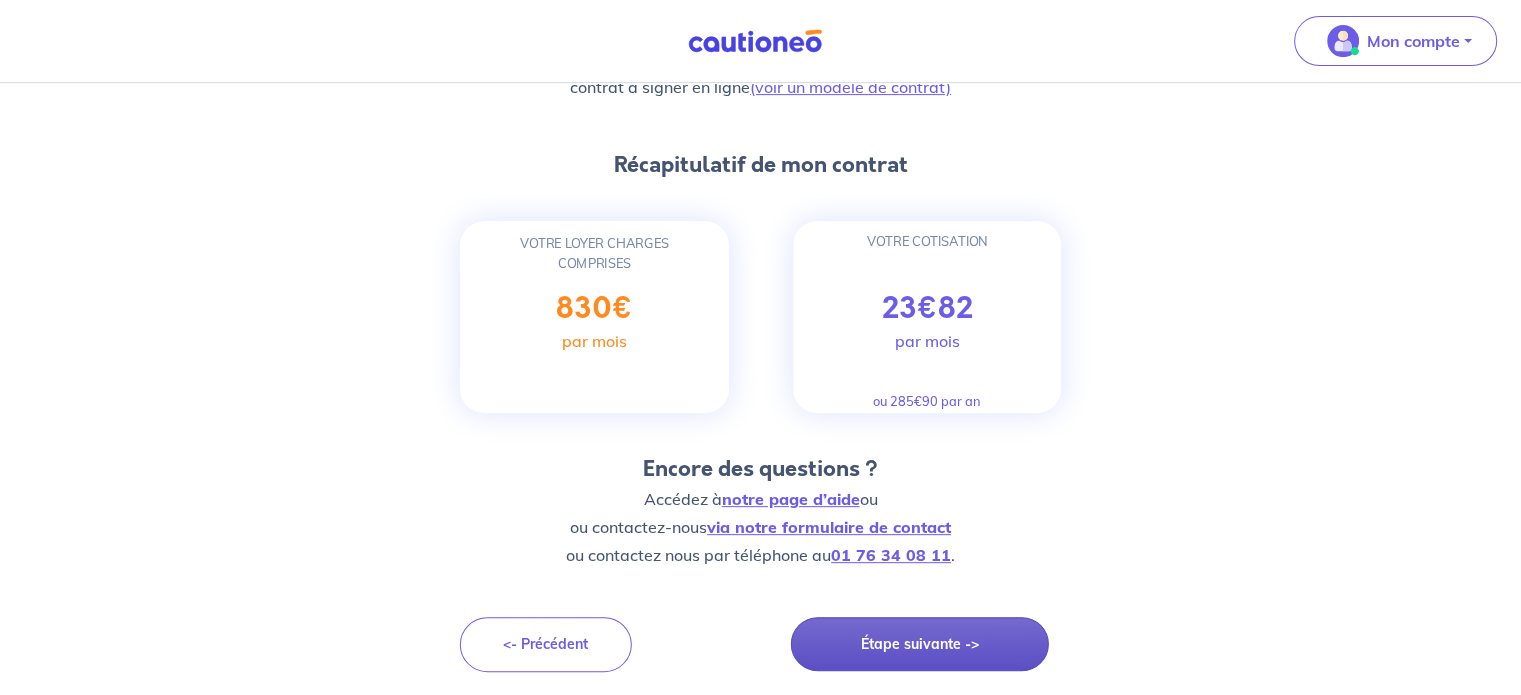 click on "Étape suivante ->" at bounding box center [920, 644] 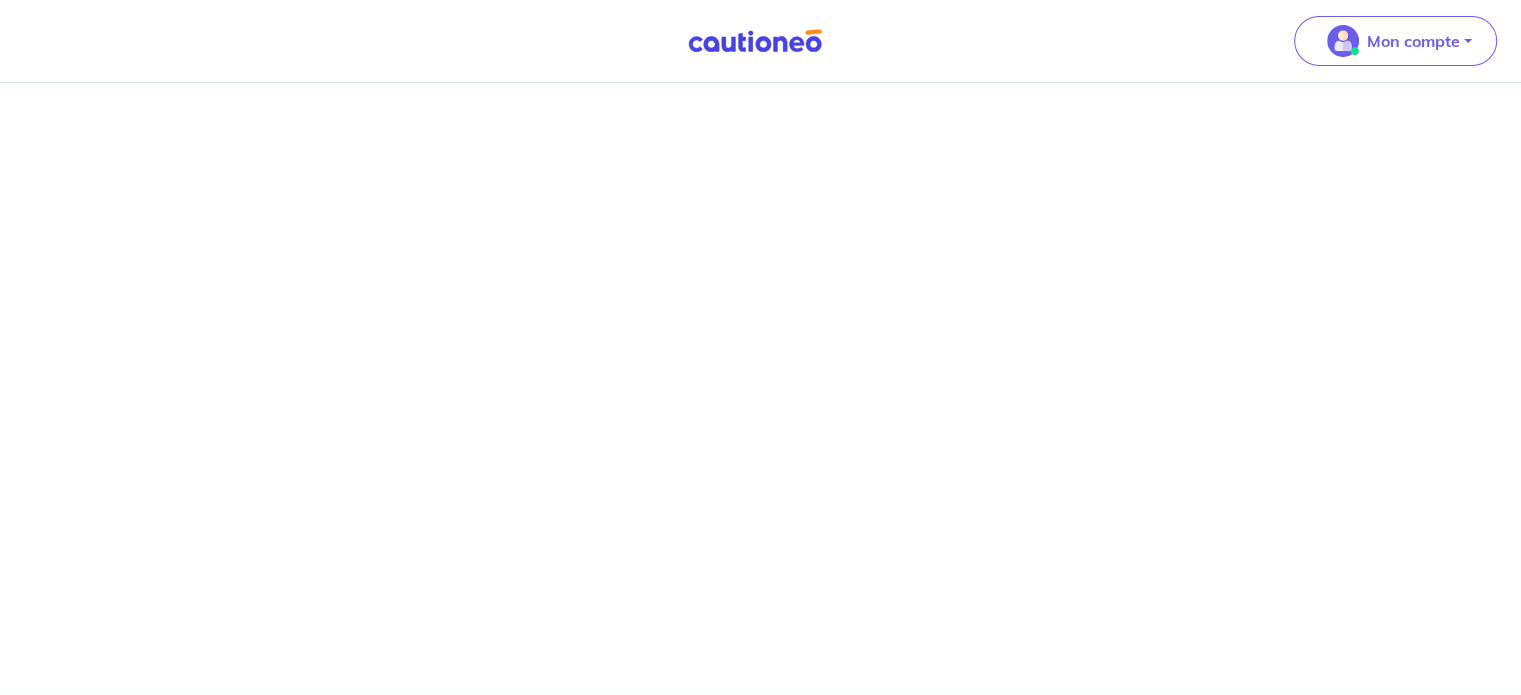scroll, scrollTop: 0, scrollLeft: 0, axis: both 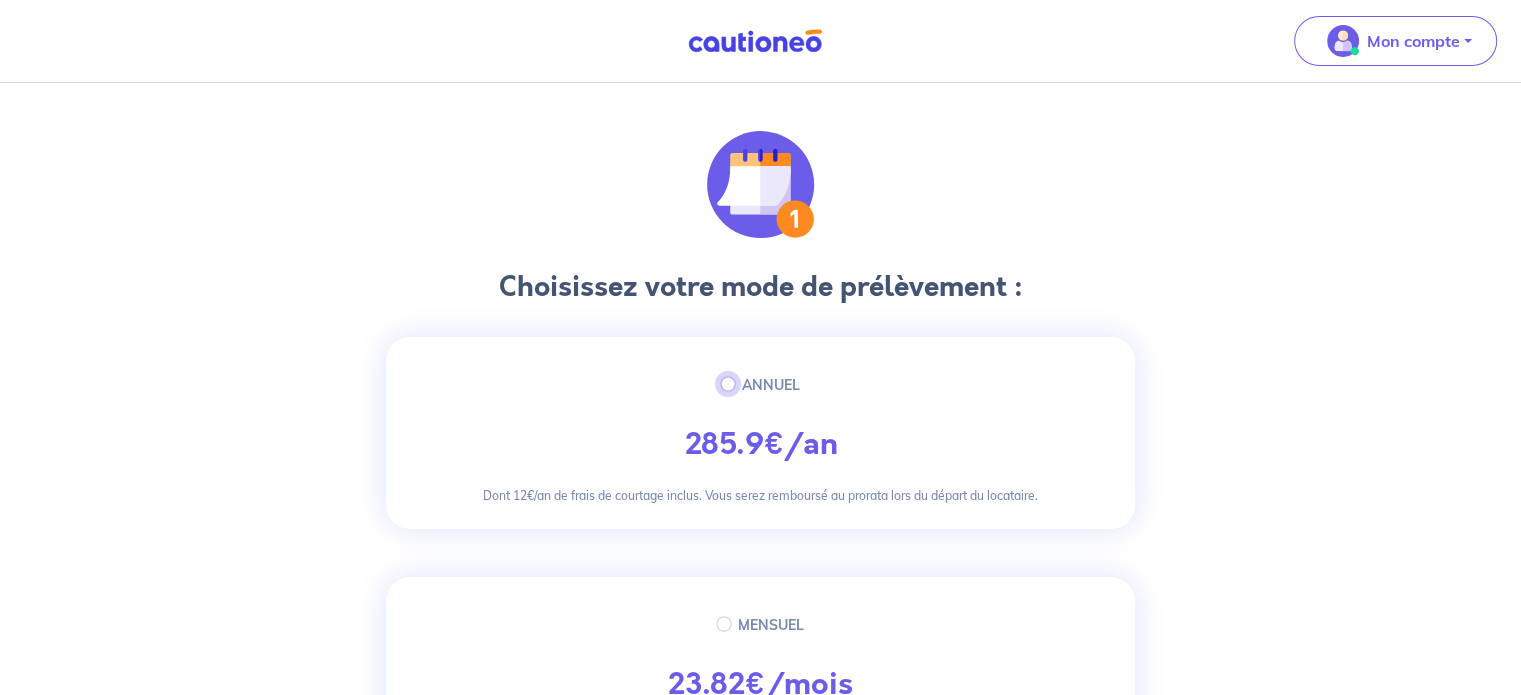 click on "ANNUEL" at bounding box center (728, 384) 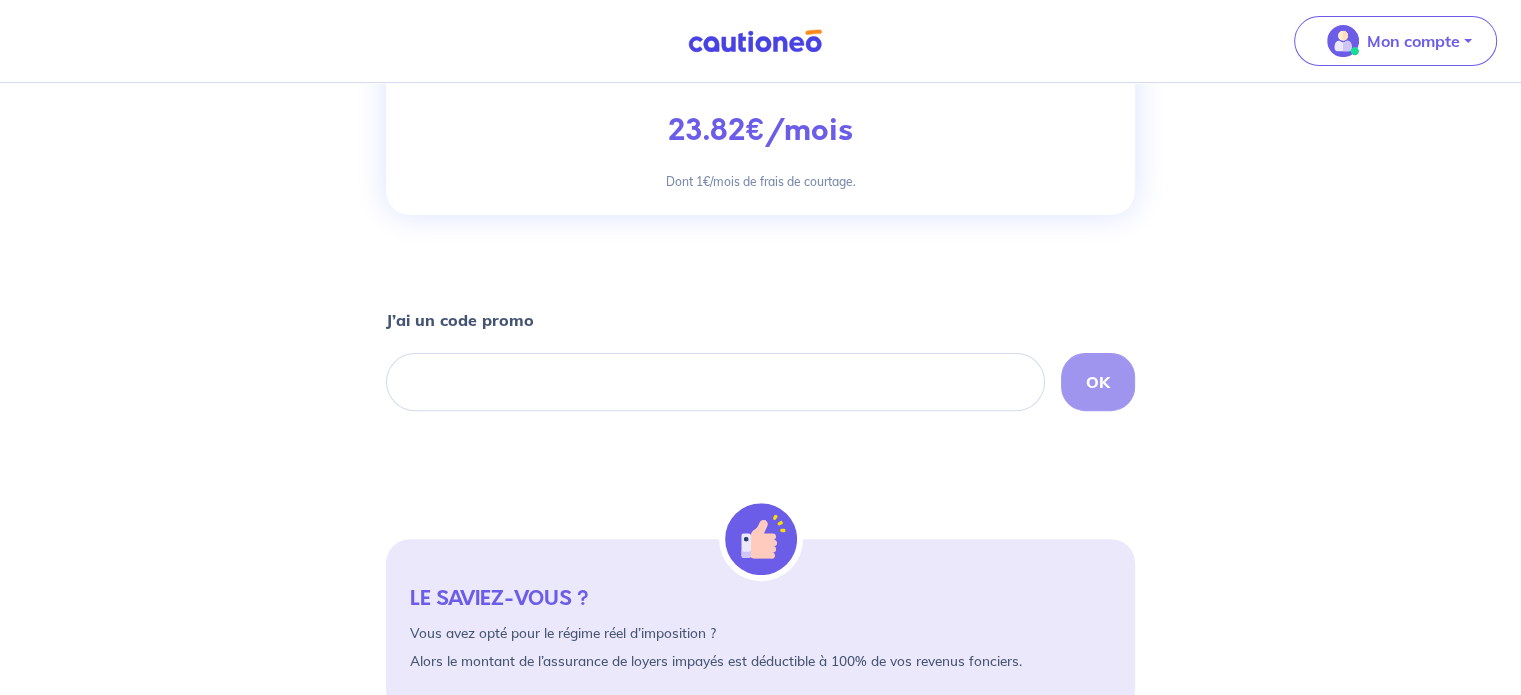 scroll, scrollTop: 569, scrollLeft: 0, axis: vertical 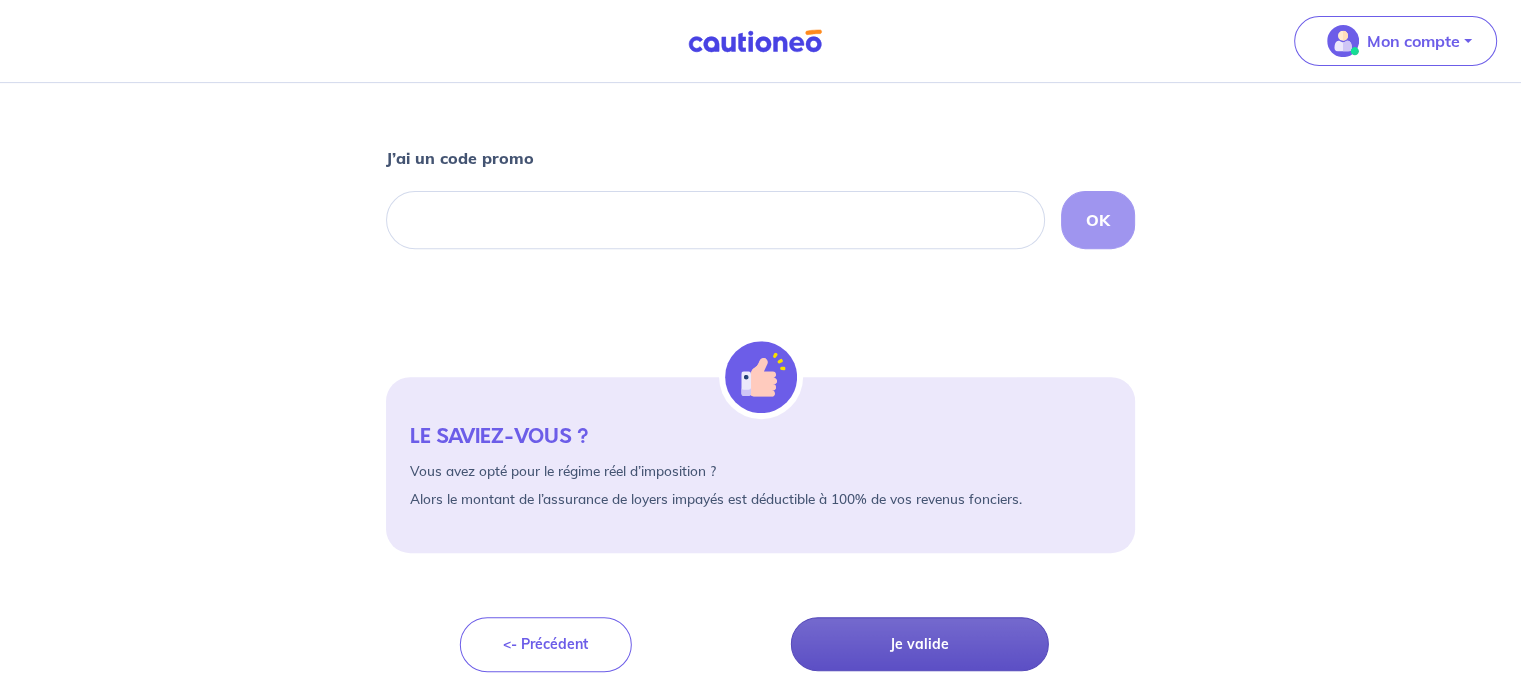 click on "Je valide" at bounding box center (920, 644) 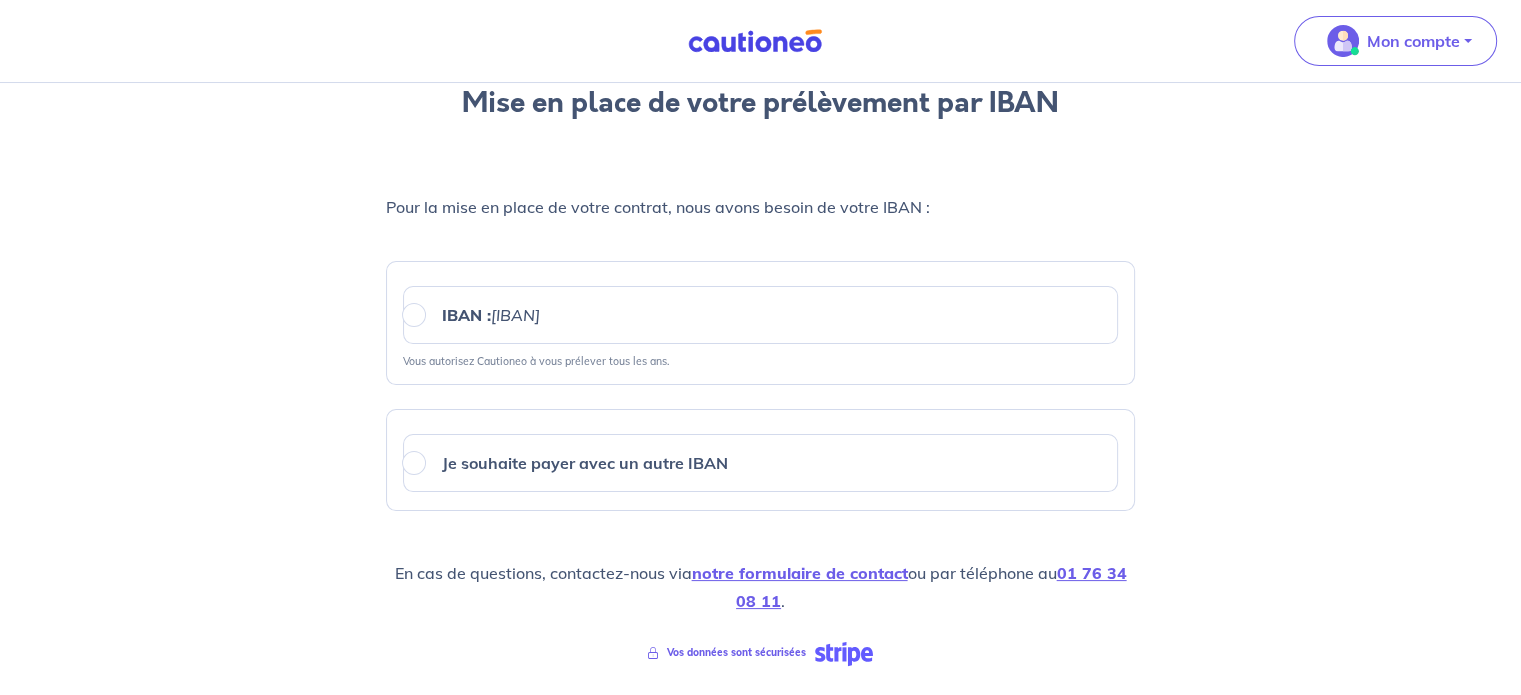 scroll, scrollTop: 184, scrollLeft: 0, axis: vertical 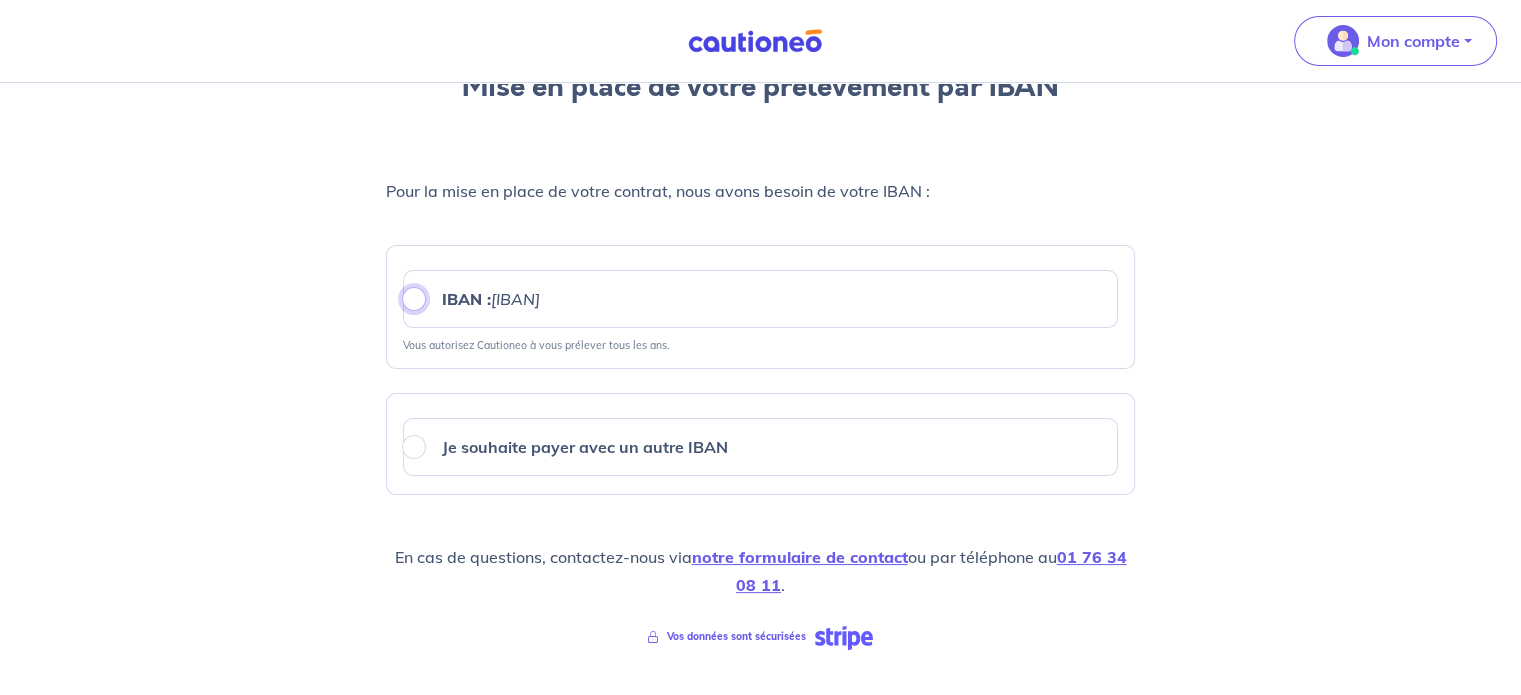 click on "IBAN :  [IBAN]" at bounding box center (414, 299) 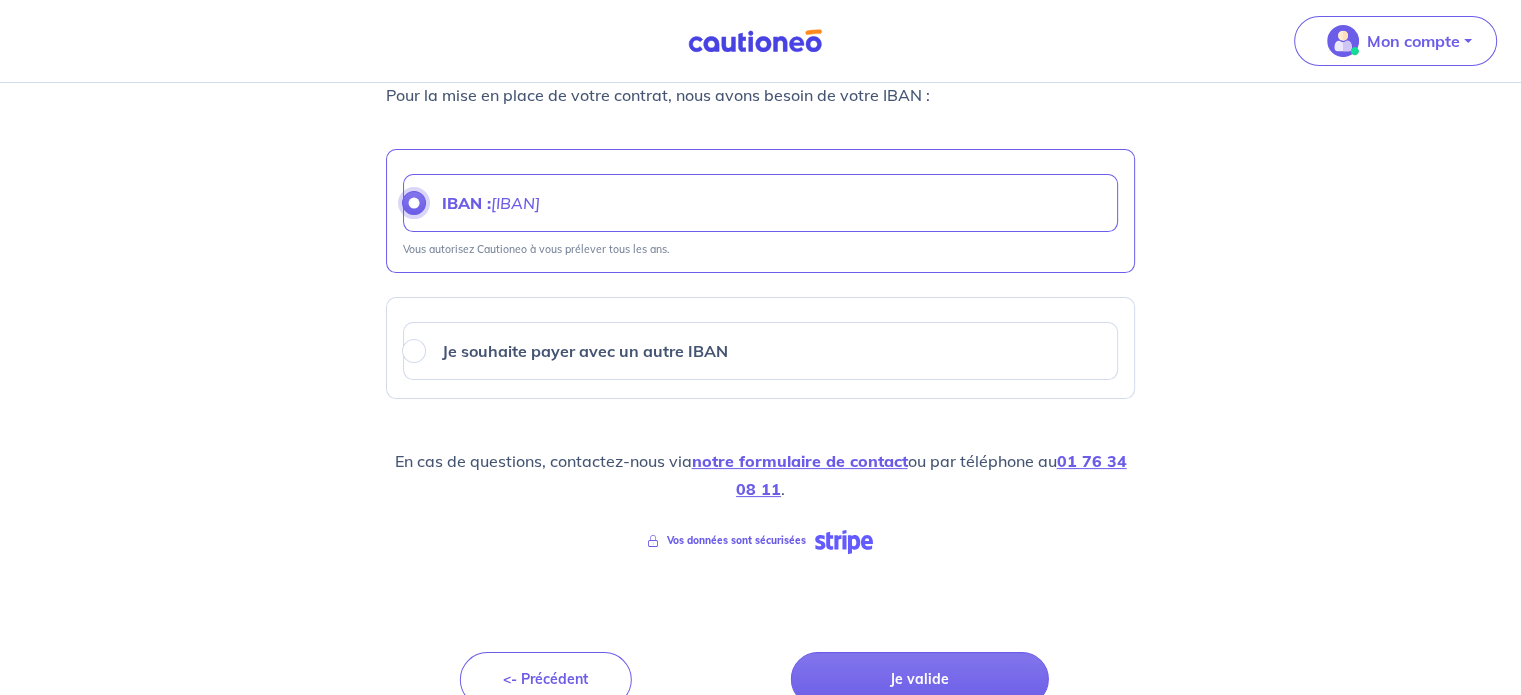scroll, scrollTop: 313, scrollLeft: 0, axis: vertical 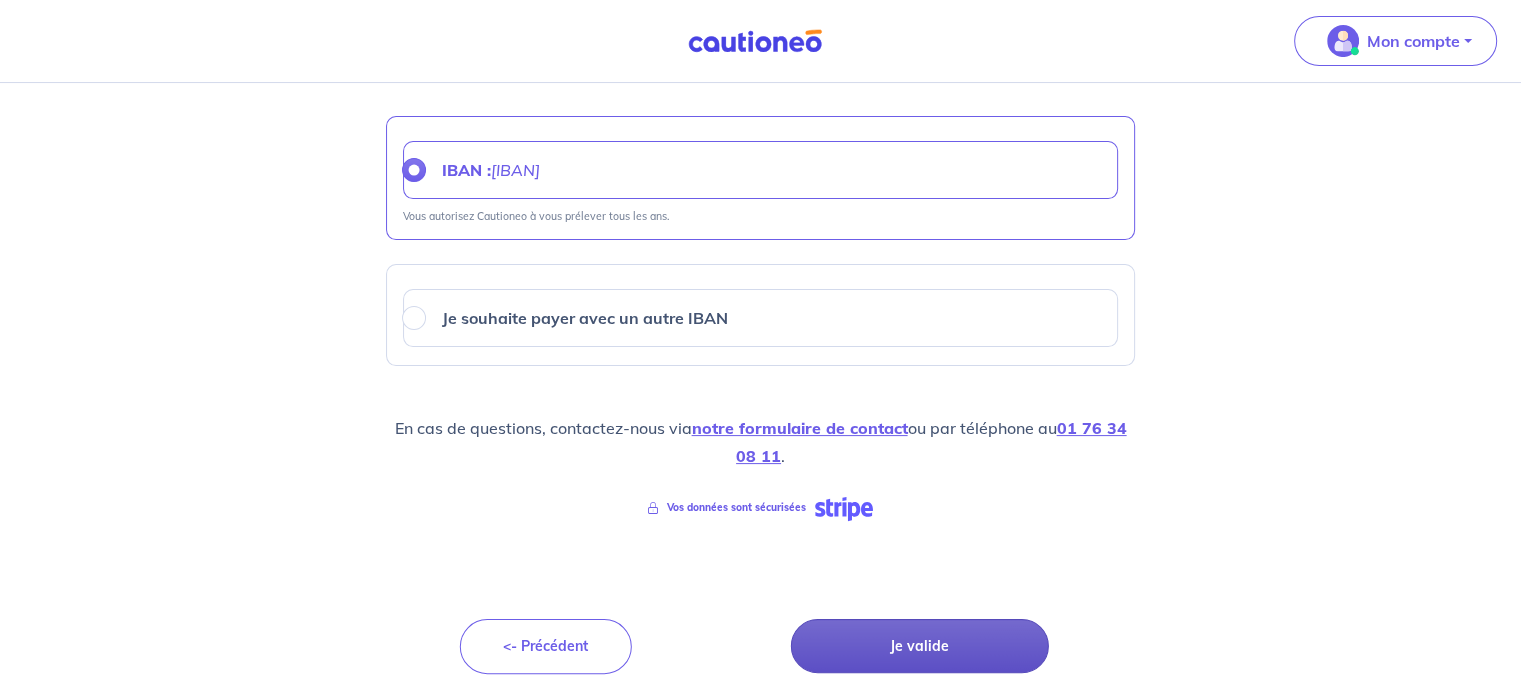 click on "Je valide" at bounding box center [920, 646] 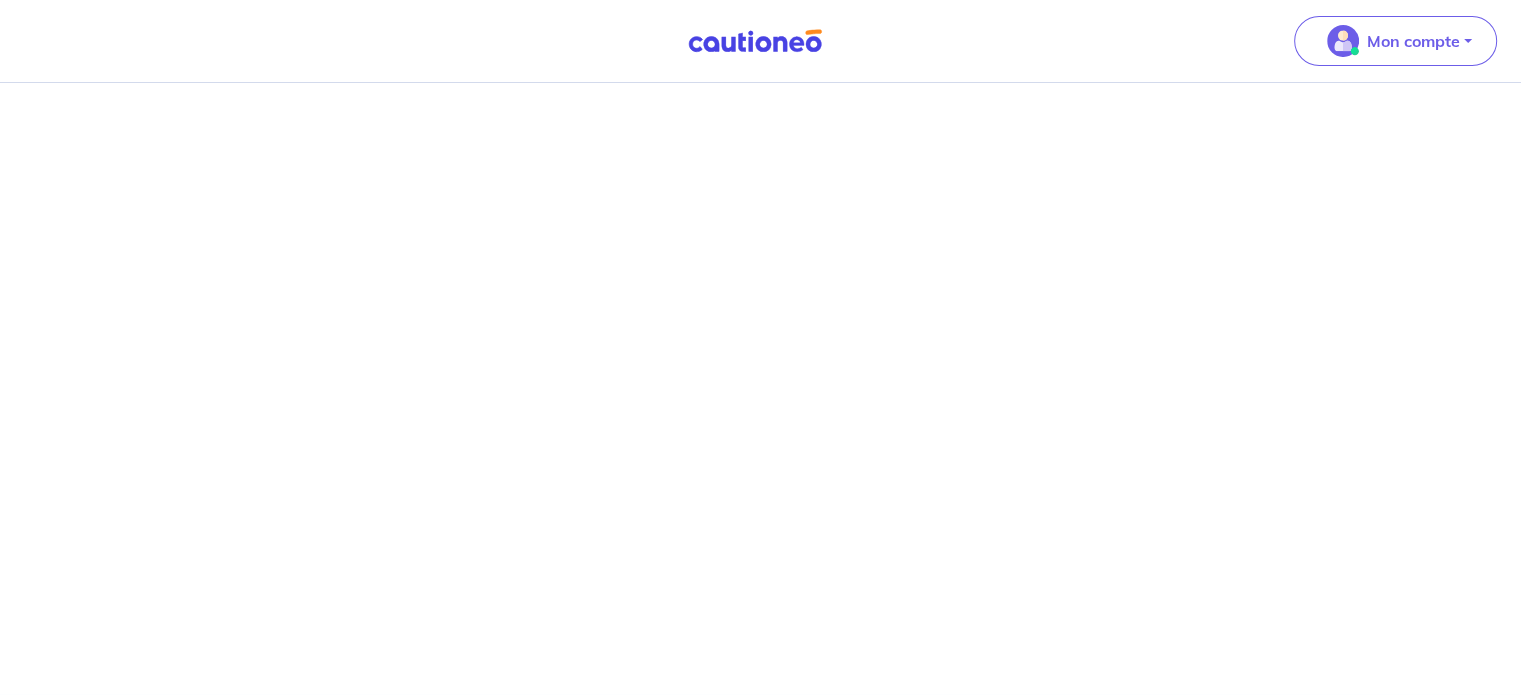 scroll, scrollTop: 0, scrollLeft: 0, axis: both 